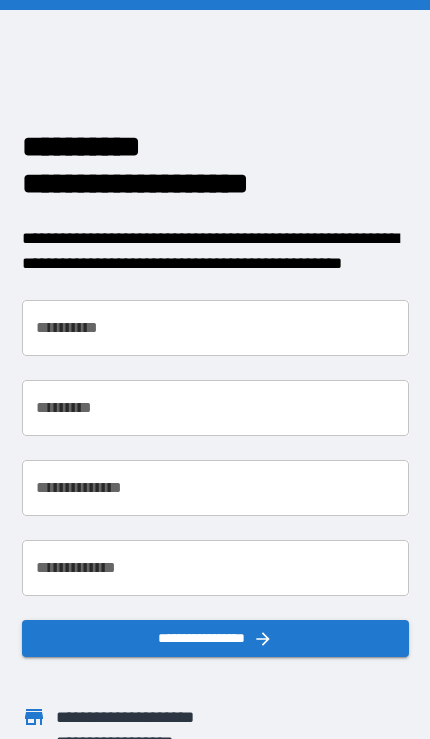 scroll, scrollTop: 0, scrollLeft: 0, axis: both 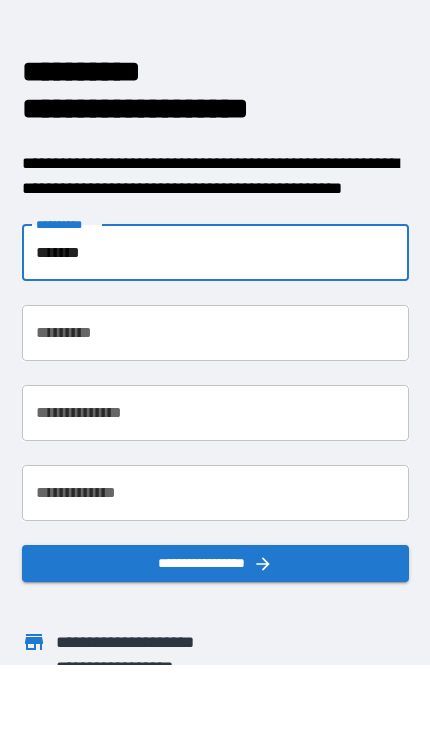 type on "*******" 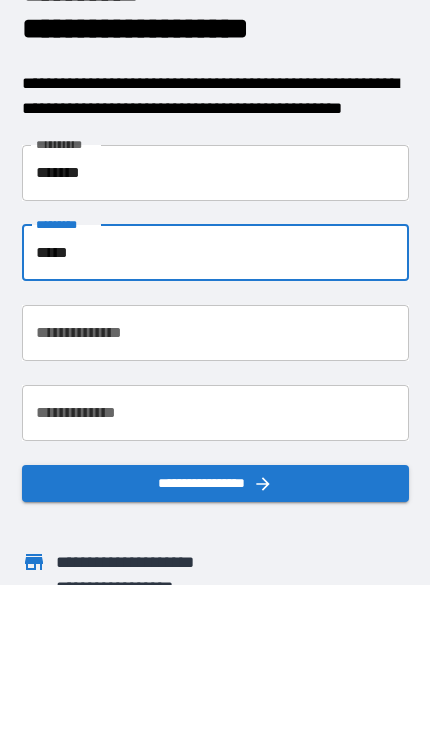 type on "*****" 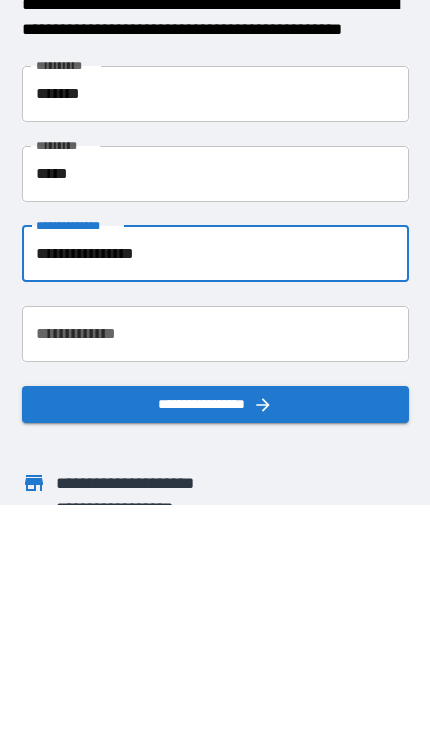 type on "**********" 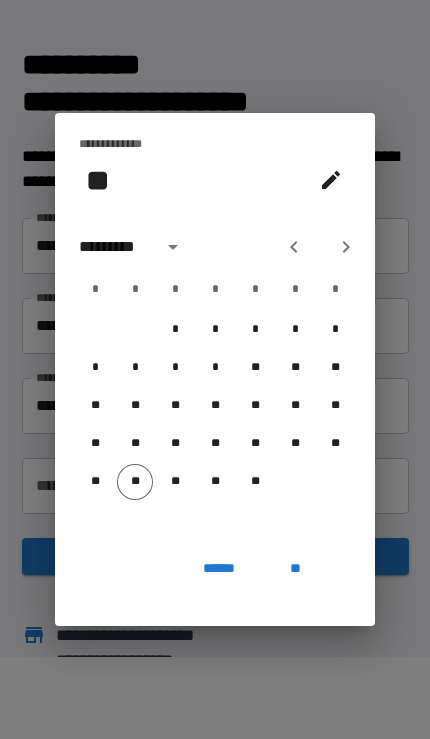 click on "******" at bounding box center (219, 568) 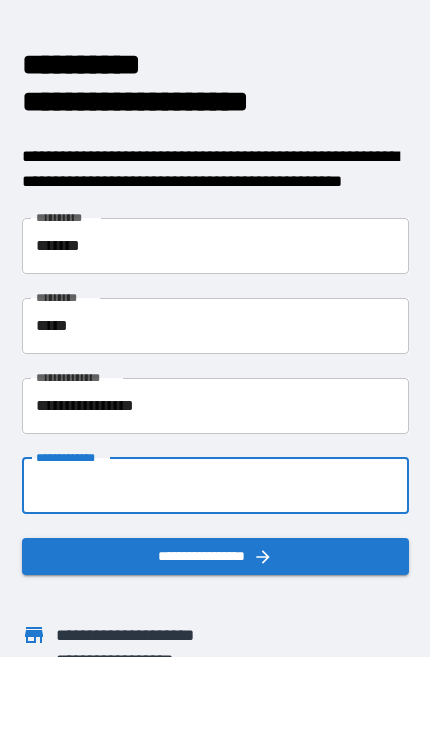 click on "**********" at bounding box center [215, 486] 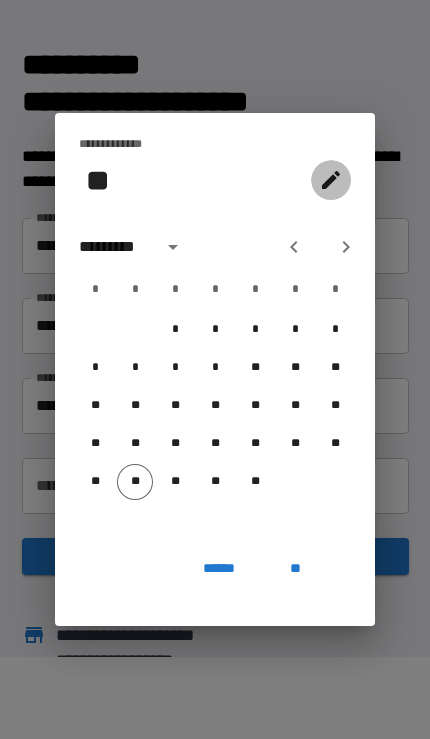 click at bounding box center (331, 180) 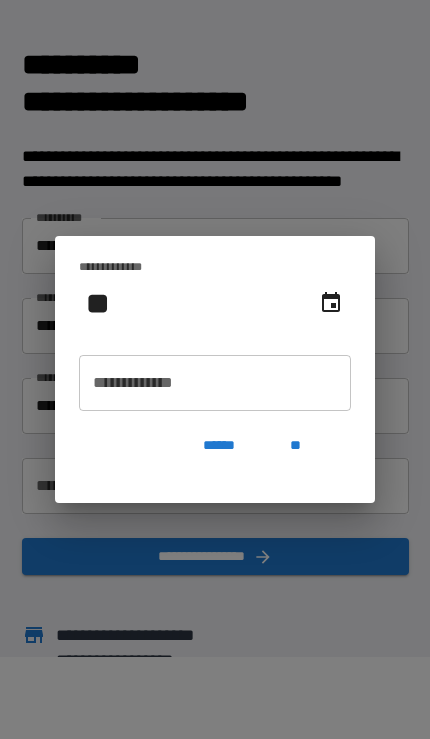 click on "**********" at bounding box center (215, 383) 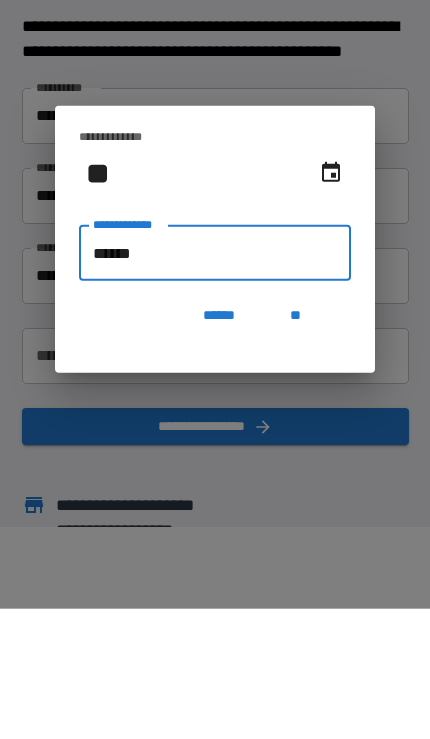 type on "*******" 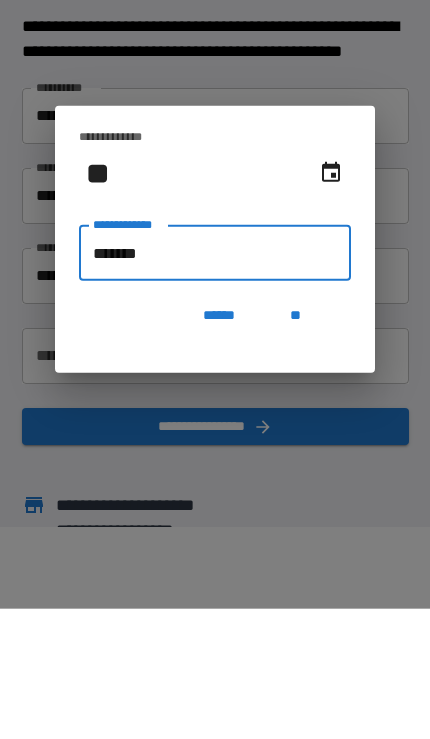 type on "**********" 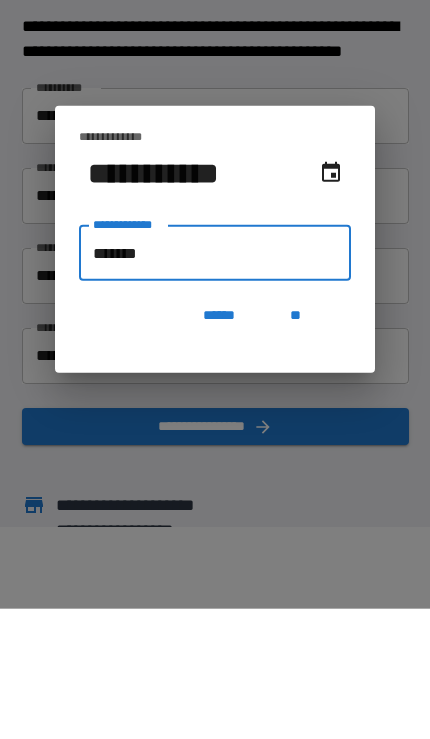 type on "********" 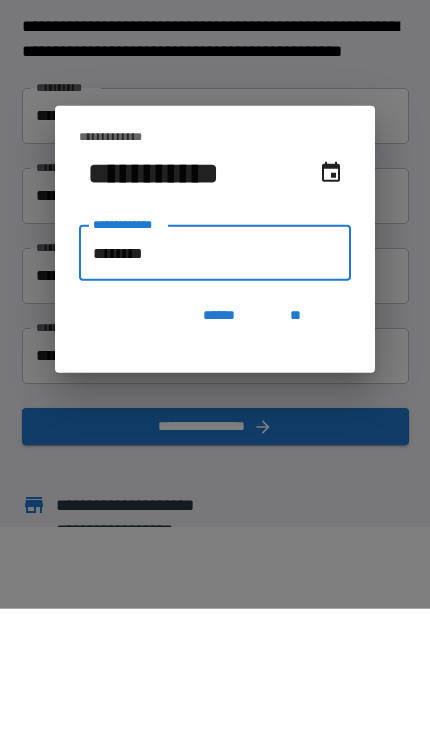 type on "**********" 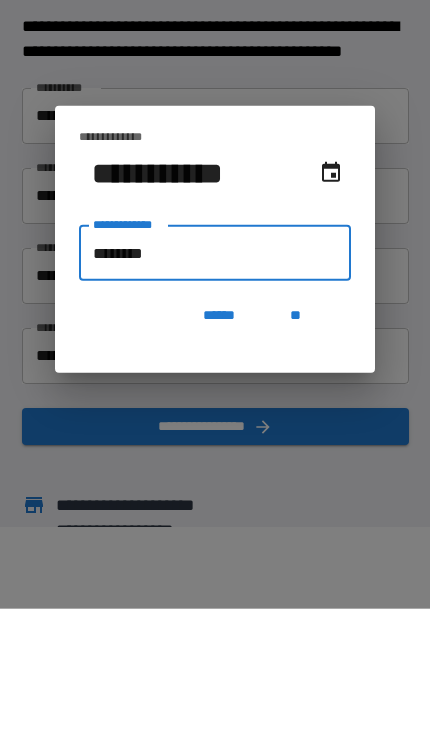 type on "*********" 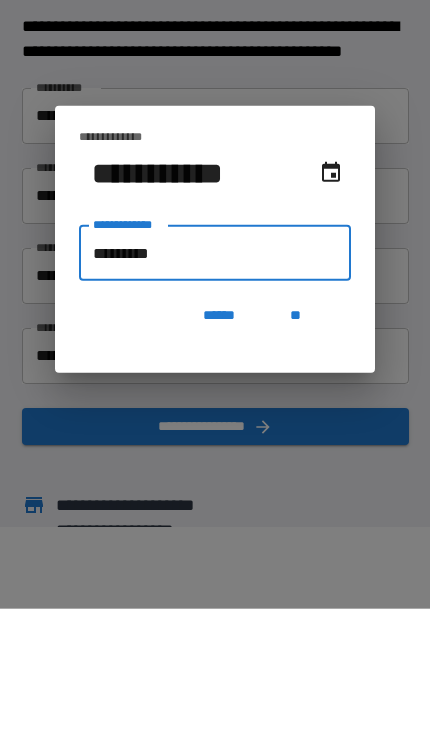 type on "**********" 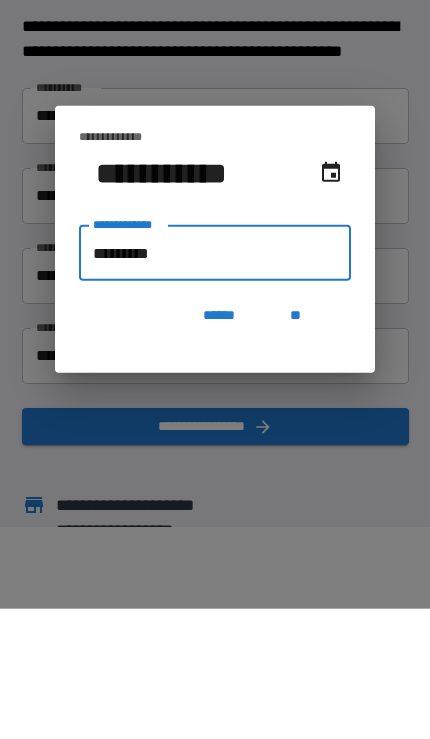 type on "**********" 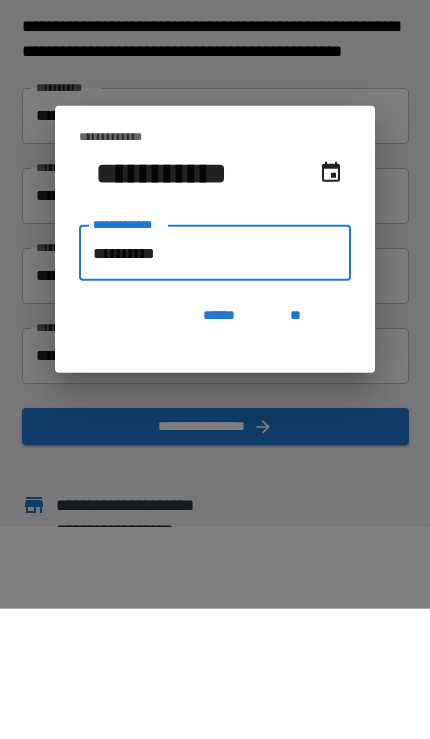 type on "**********" 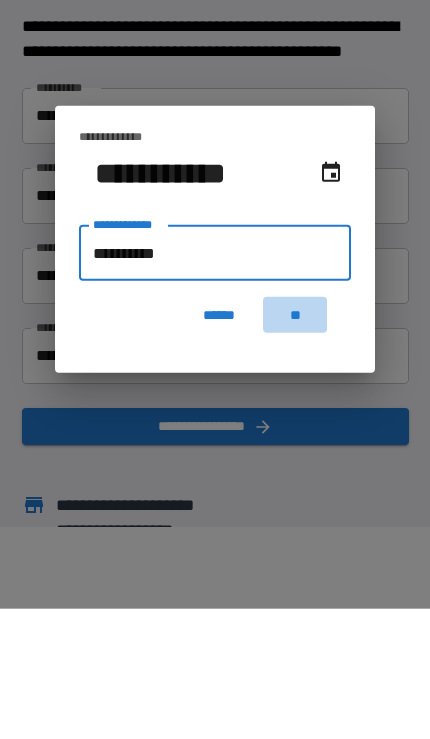 type on "**********" 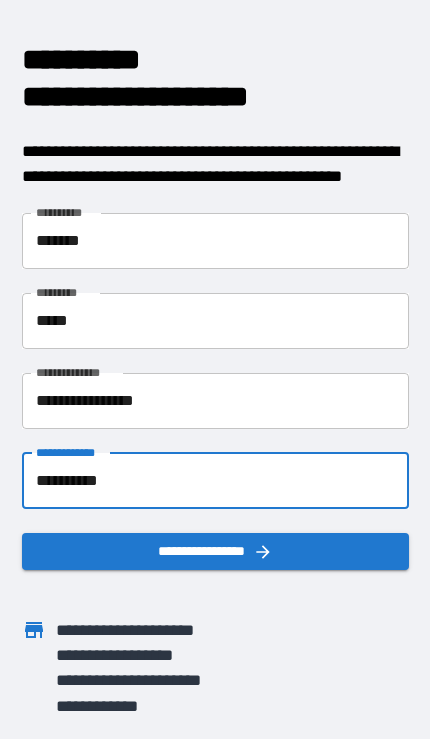 scroll, scrollTop: 5, scrollLeft: 0, axis: vertical 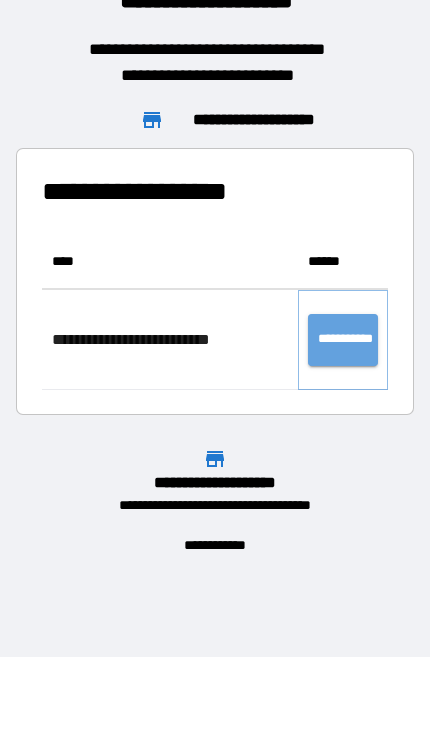 click on "**********" at bounding box center [343, 340] 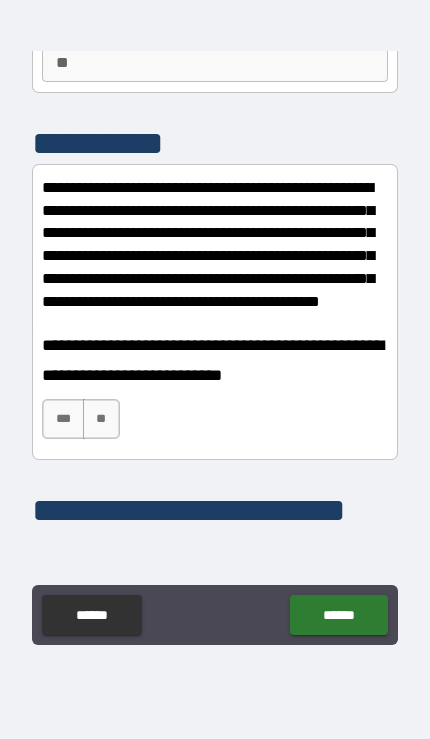 scroll, scrollTop: 206, scrollLeft: 0, axis: vertical 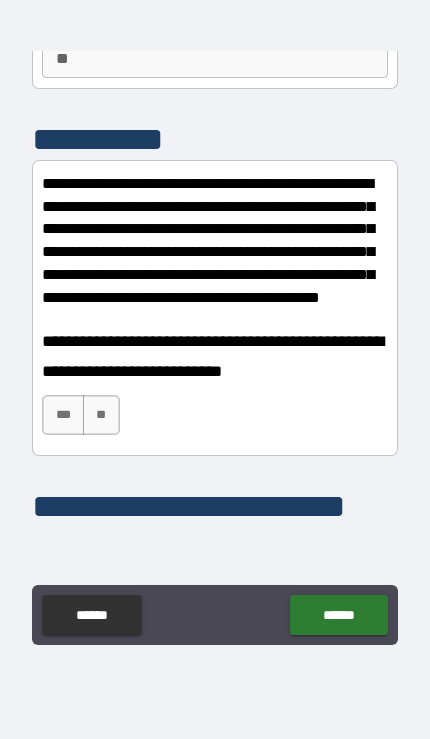 click on "**" at bounding box center [101, 415] 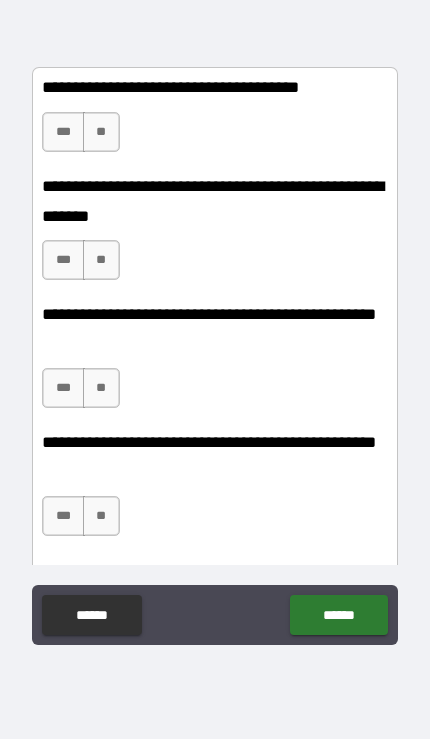 scroll, scrollTop: 708, scrollLeft: 0, axis: vertical 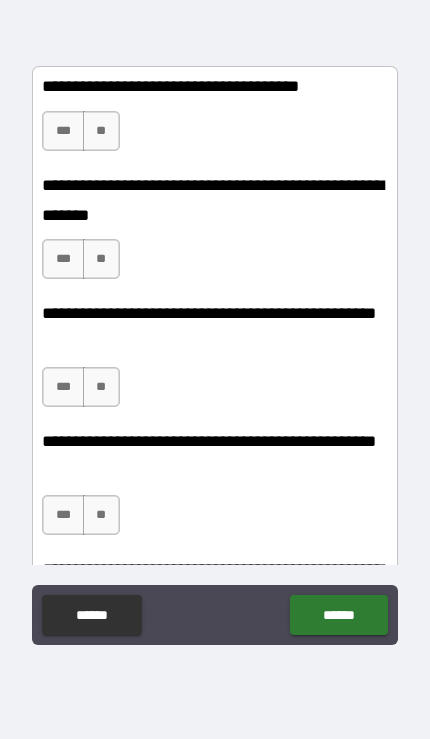 click on "***" at bounding box center (63, 131) 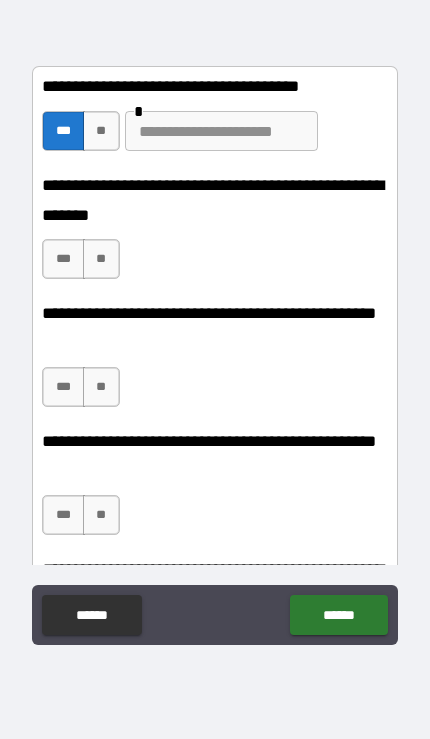 click on "***" at bounding box center (63, 259) 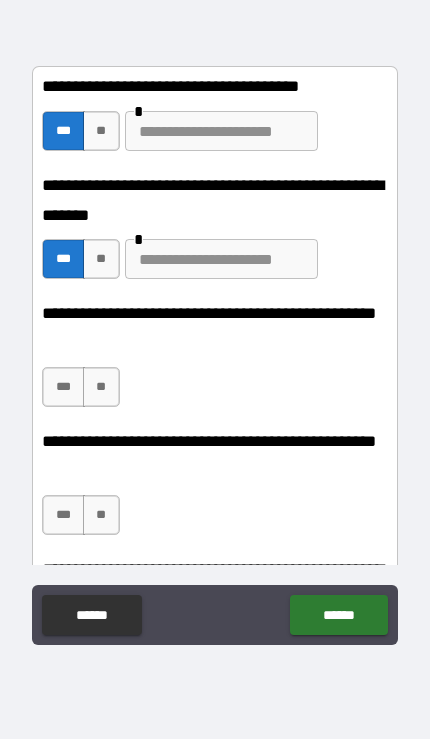 click on "**" at bounding box center [101, 387] 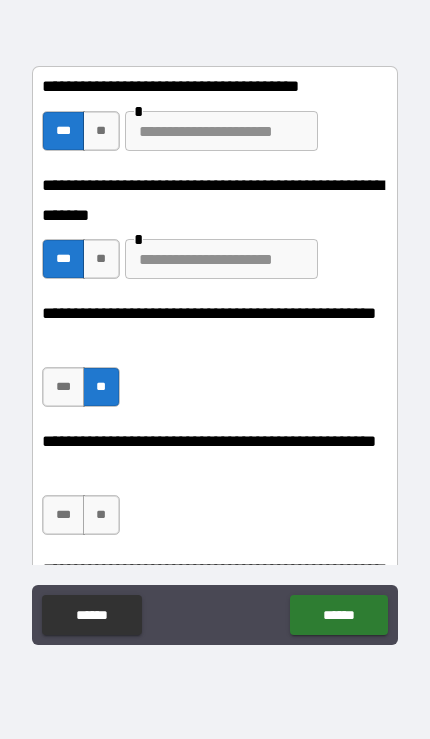 click on "***" at bounding box center (63, 515) 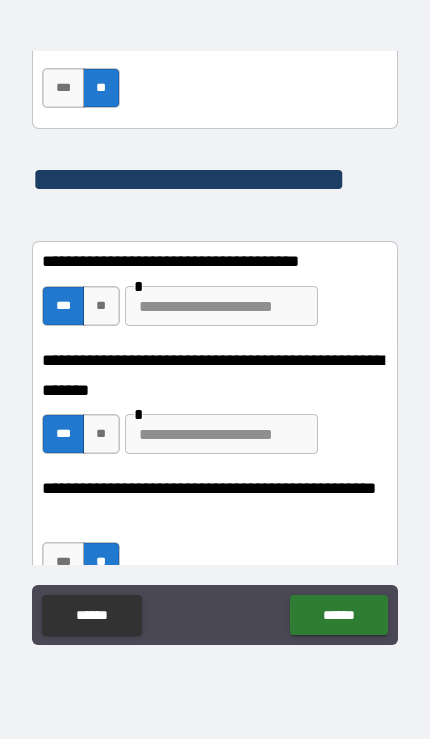 scroll, scrollTop: 533, scrollLeft: 0, axis: vertical 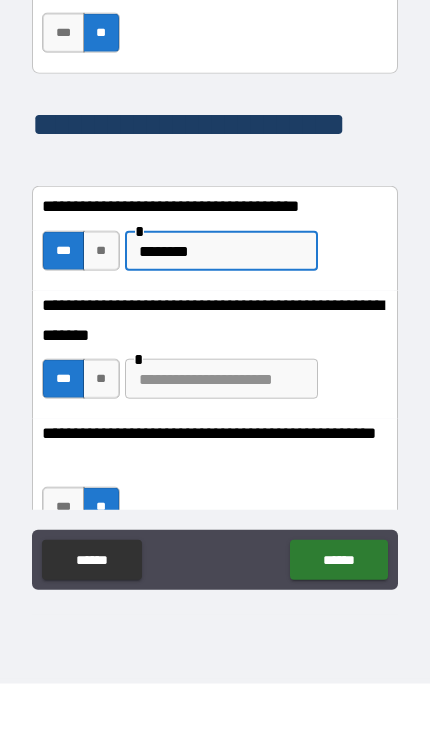 type on "********" 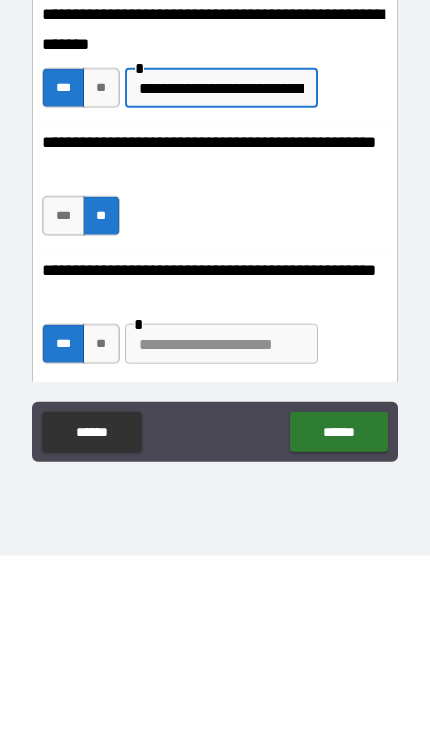 scroll, scrollTop: 707, scrollLeft: 0, axis: vertical 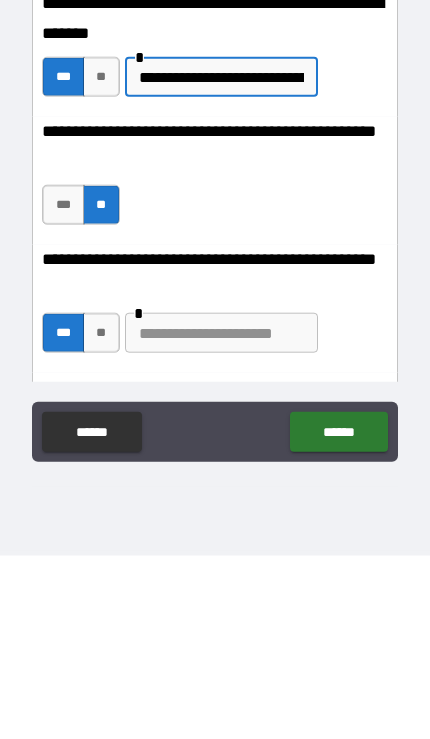 type on "**********" 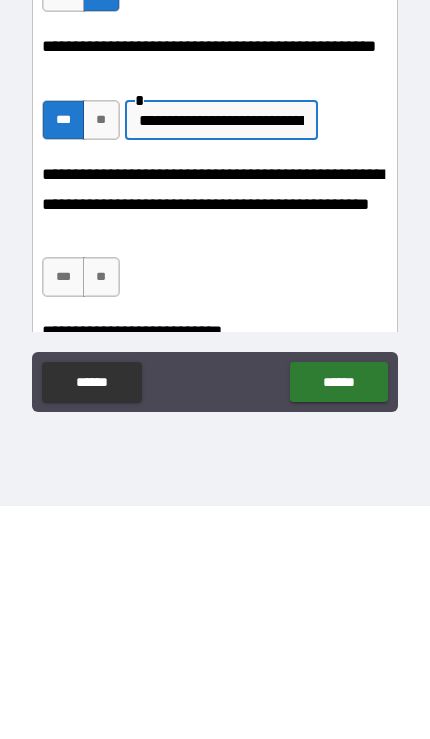 scroll, scrollTop: 867, scrollLeft: 0, axis: vertical 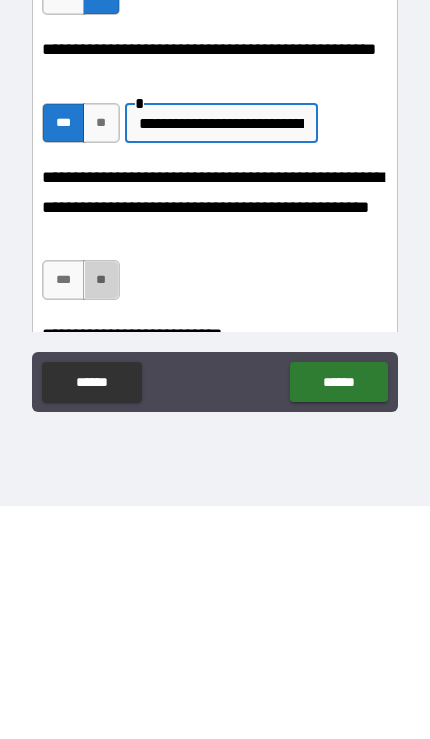 type on "**********" 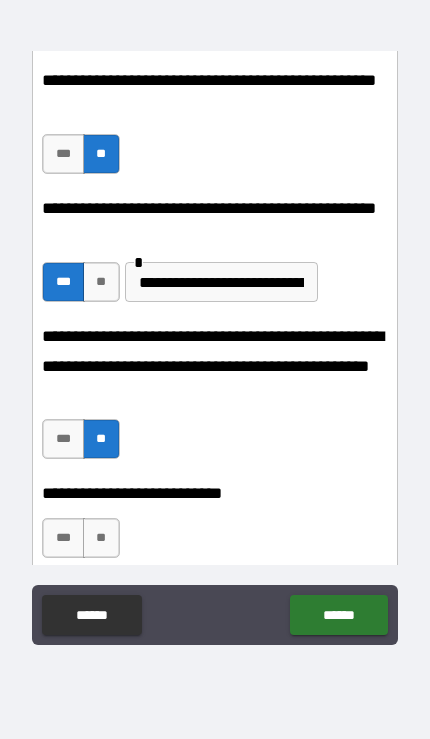 scroll, scrollTop: 992, scrollLeft: 0, axis: vertical 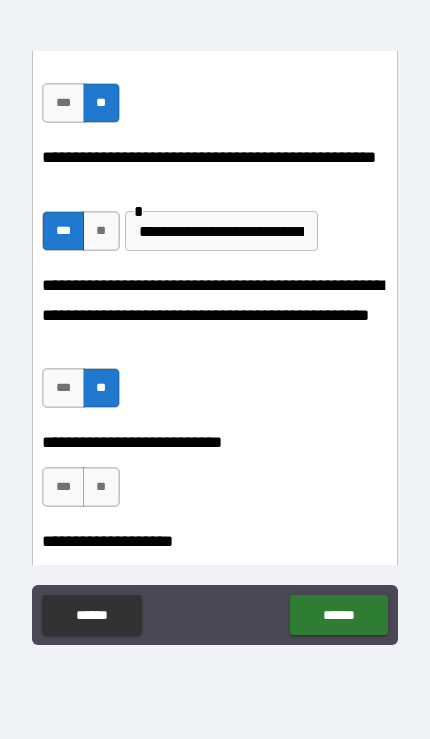 click on "**" at bounding box center [101, 487] 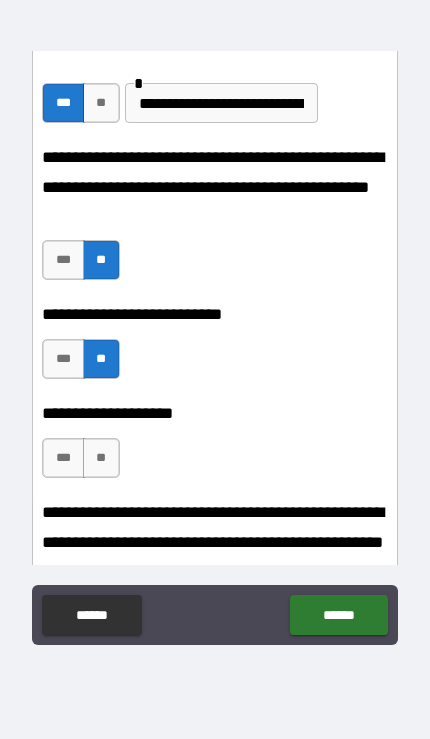 scroll, scrollTop: 1135, scrollLeft: 0, axis: vertical 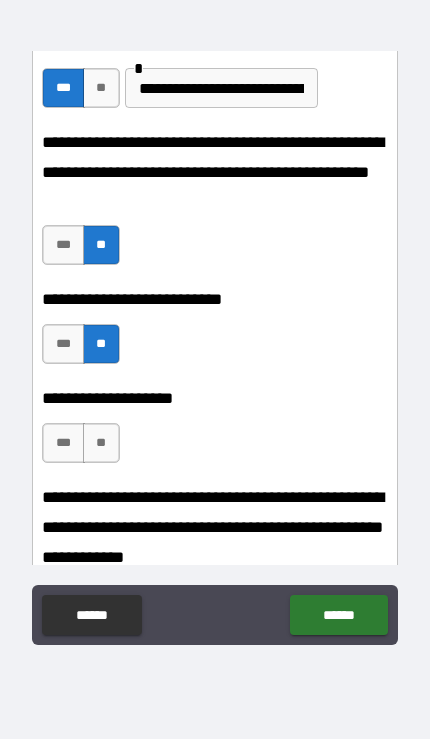 click on "**" at bounding box center [101, 443] 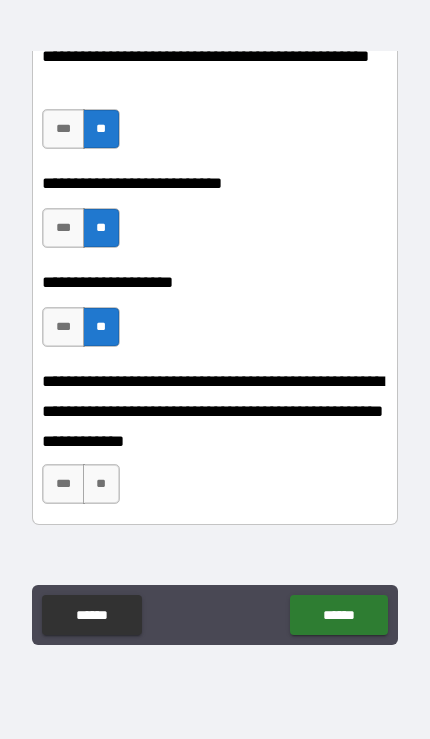 scroll, scrollTop: 1253, scrollLeft: 0, axis: vertical 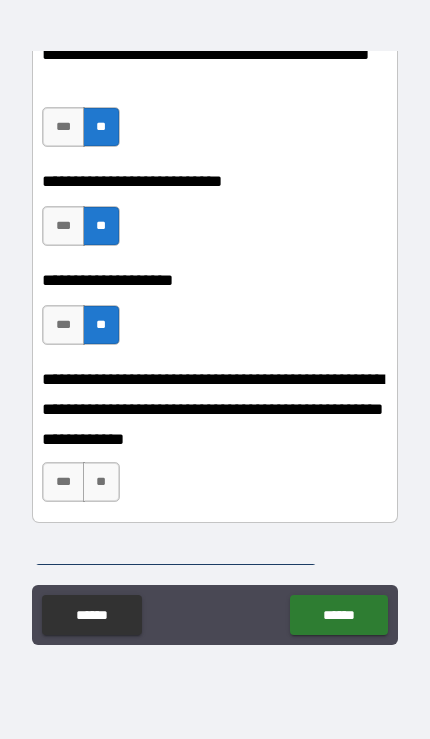 click on "**" at bounding box center (101, 482) 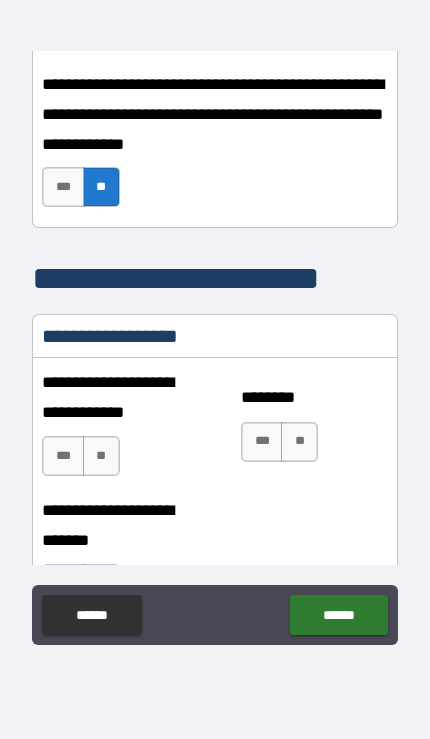 scroll, scrollTop: 1549, scrollLeft: 0, axis: vertical 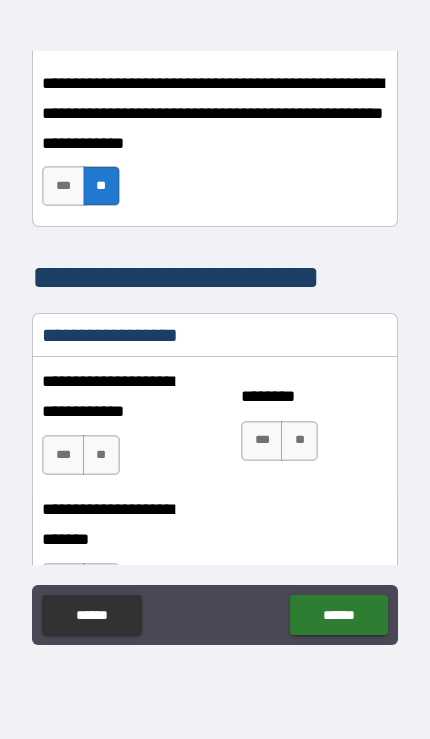 click on "**" at bounding box center [101, 455] 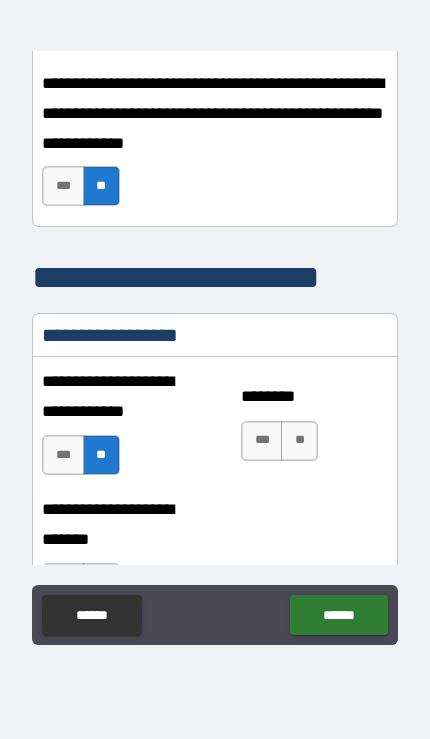 click on "**" at bounding box center (299, 441) 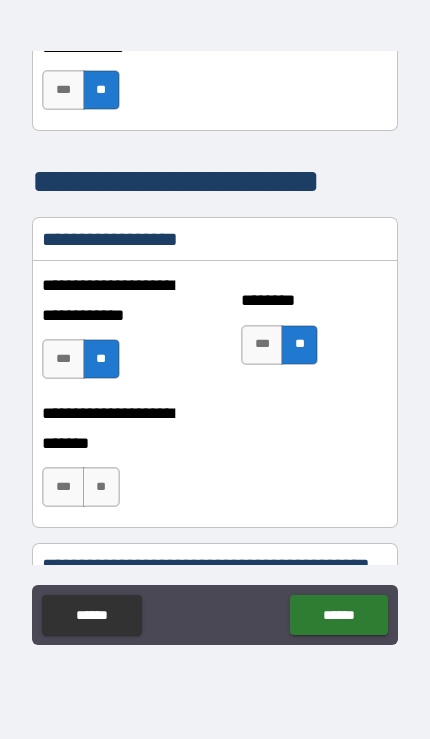 scroll, scrollTop: 1662, scrollLeft: 0, axis: vertical 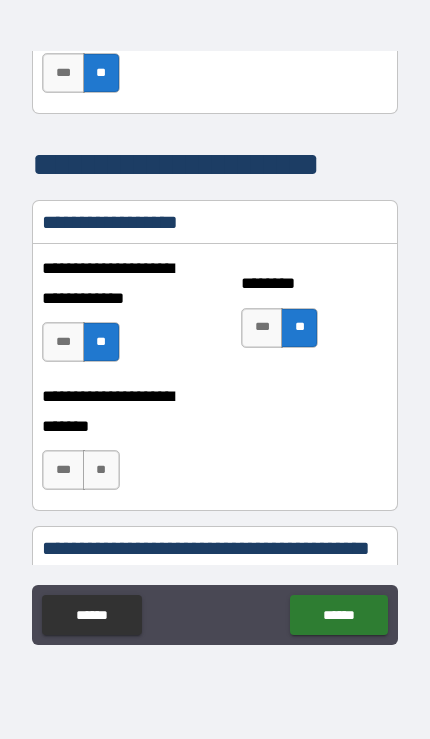 click on "**" at bounding box center (101, 470) 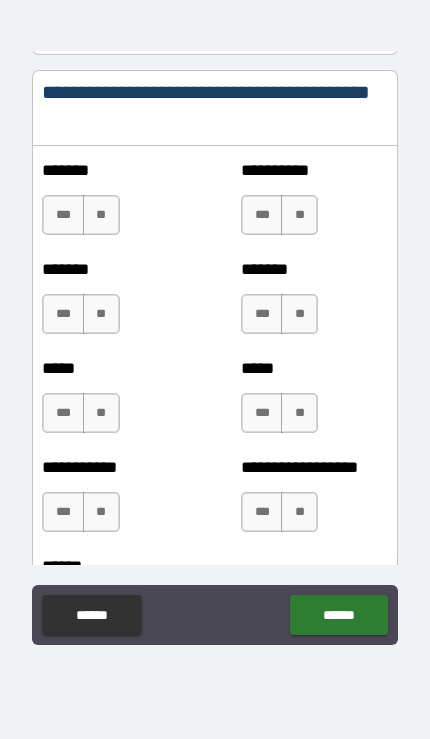 scroll, scrollTop: 2124, scrollLeft: 0, axis: vertical 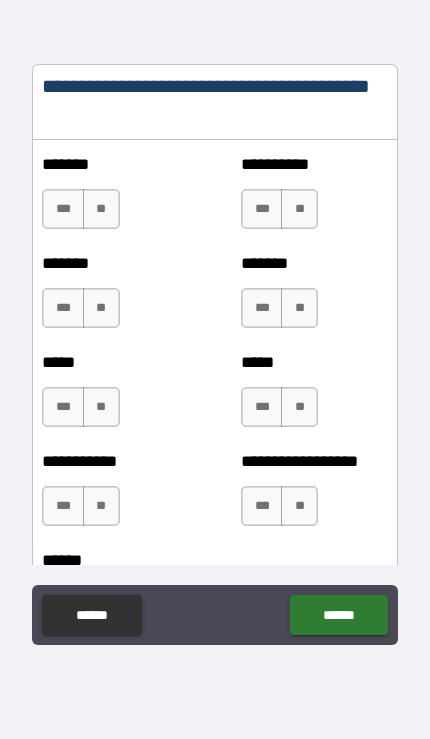 click on "***" at bounding box center (63, 506) 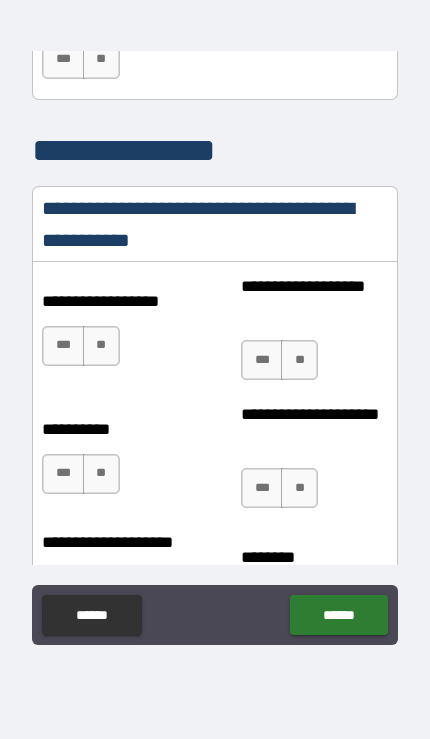 scroll, scrollTop: 2671, scrollLeft: 0, axis: vertical 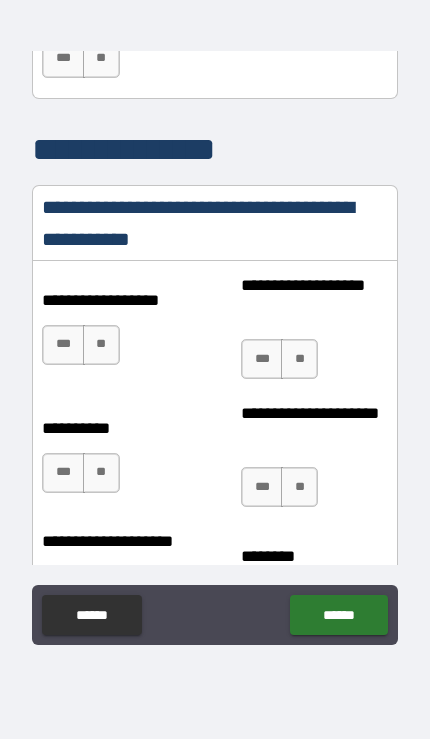 click on "**" at bounding box center [101, 345] 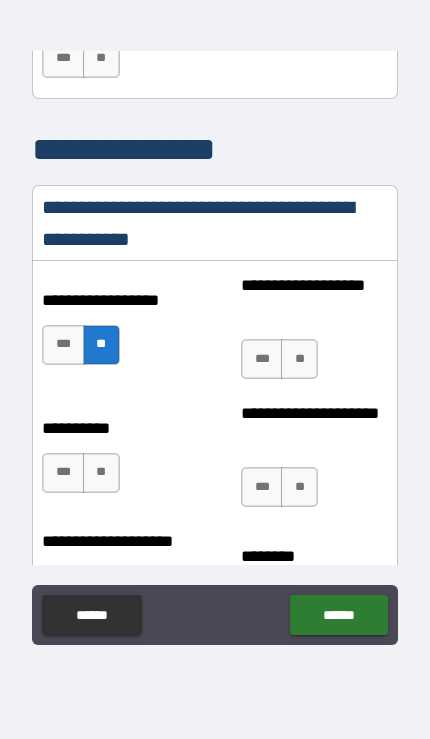 click on "***" at bounding box center [262, 359] 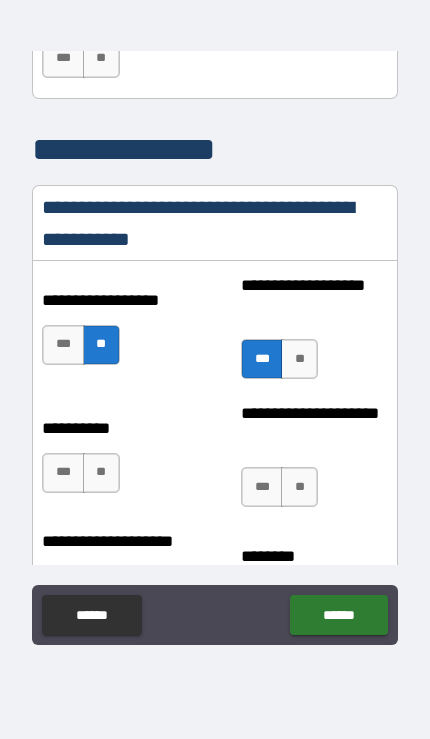 click on "**" at bounding box center [101, 473] 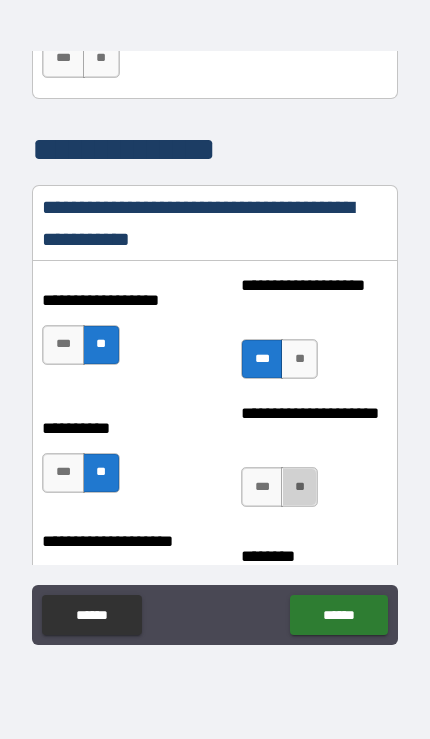 click on "**" at bounding box center (299, 487) 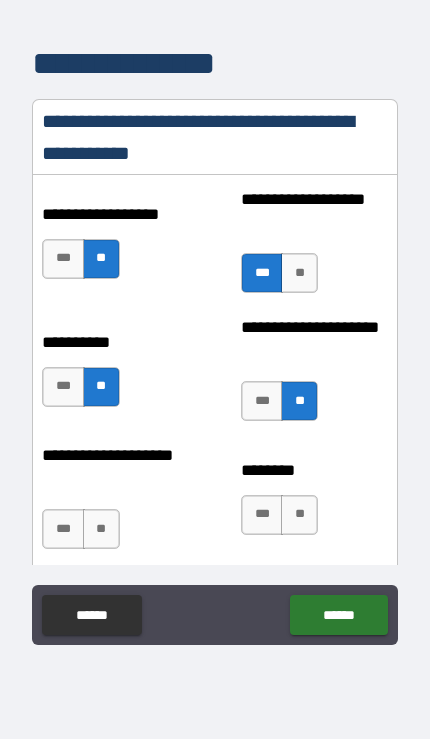 scroll, scrollTop: 2774, scrollLeft: 0, axis: vertical 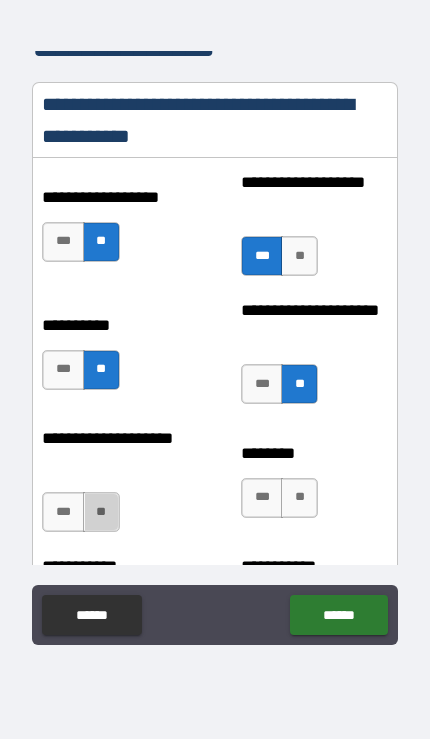click on "**" at bounding box center (101, 512) 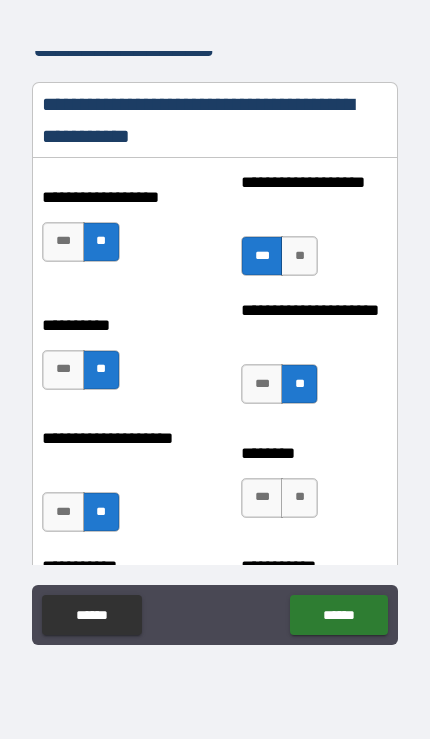click on "**" at bounding box center (299, 498) 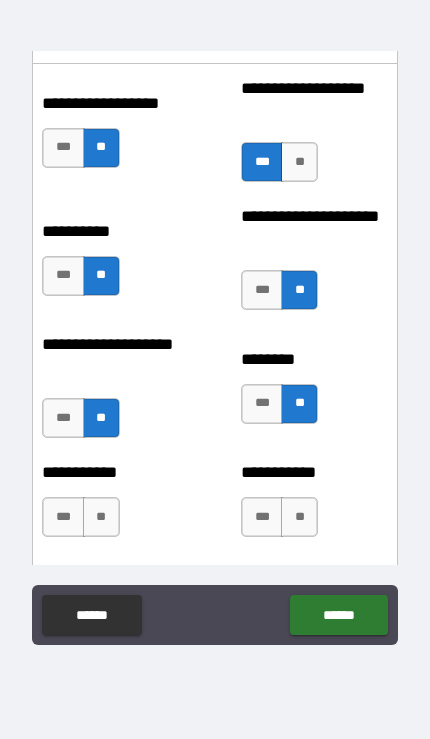 scroll, scrollTop: 2882, scrollLeft: 0, axis: vertical 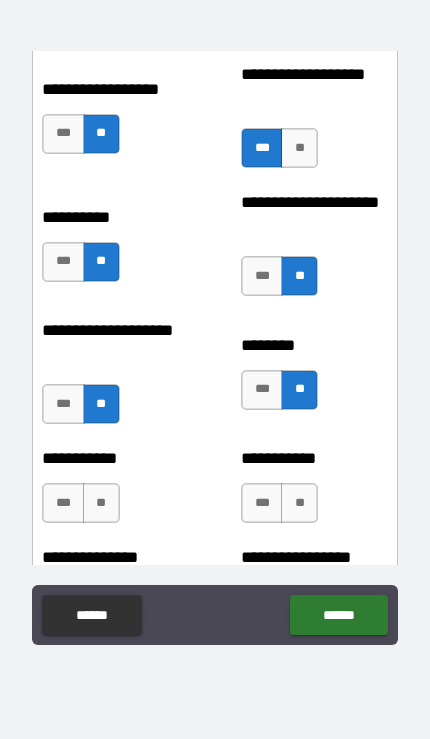 click on "**" at bounding box center (101, 503) 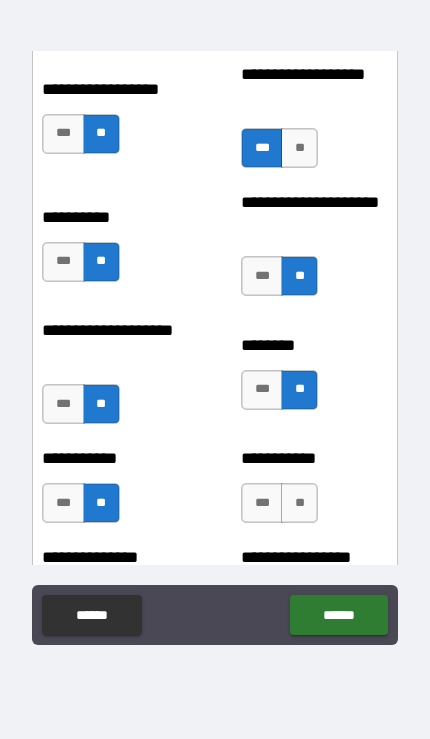 click on "**" at bounding box center [299, 503] 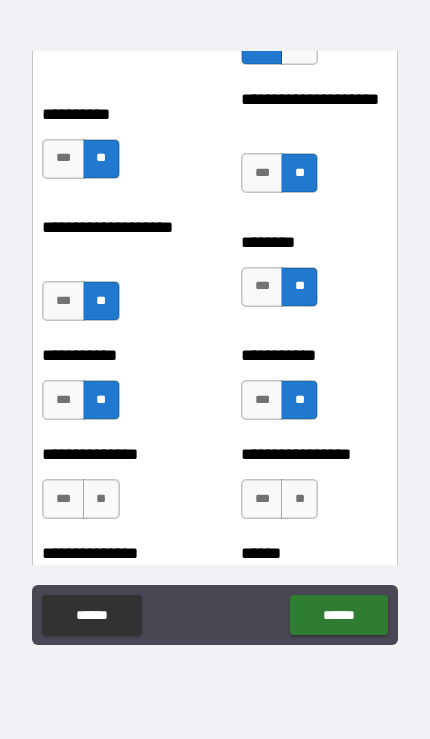 scroll, scrollTop: 2987, scrollLeft: 0, axis: vertical 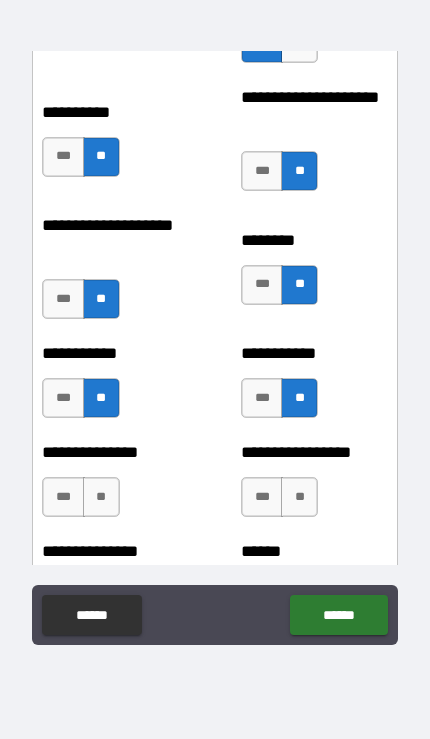 click on "**" at bounding box center (299, 497) 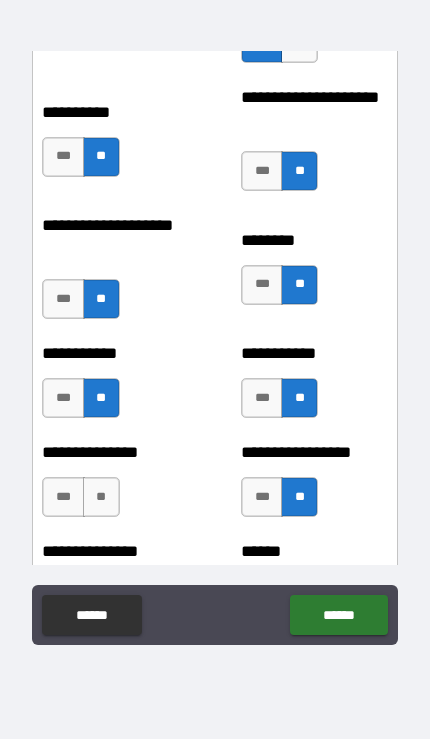 click on "**" at bounding box center [101, 497] 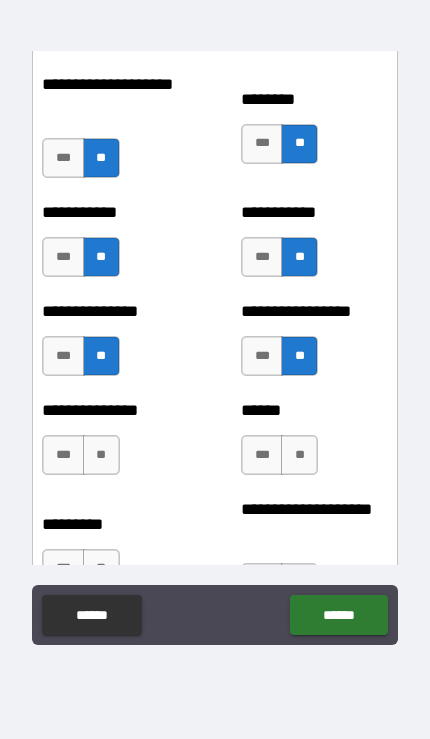 scroll, scrollTop: 3137, scrollLeft: 0, axis: vertical 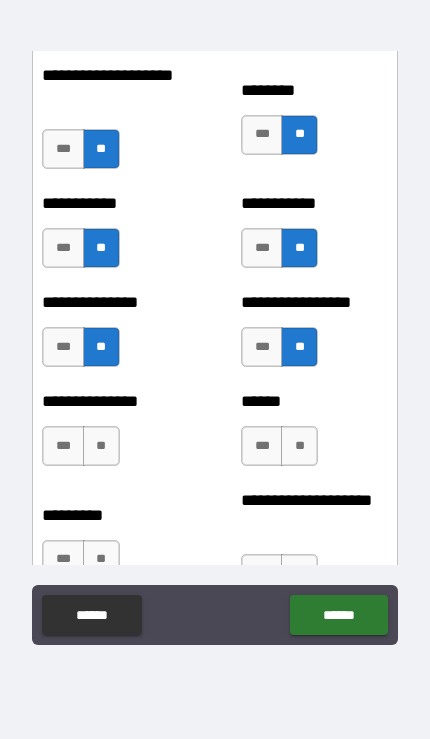 click on "**" at bounding box center [101, 446] 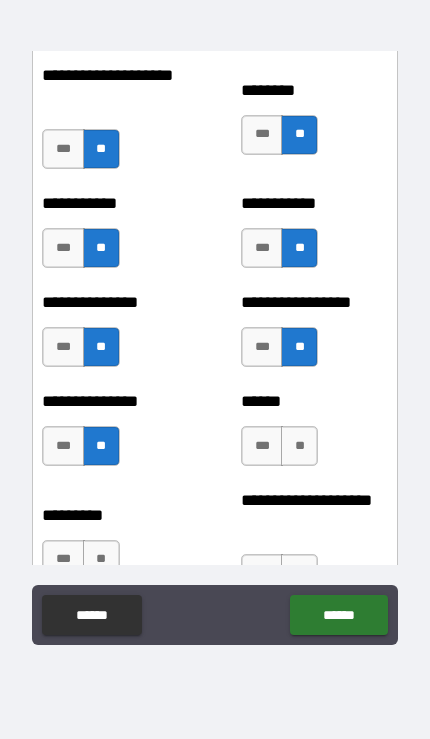 click on "**" at bounding box center [299, 446] 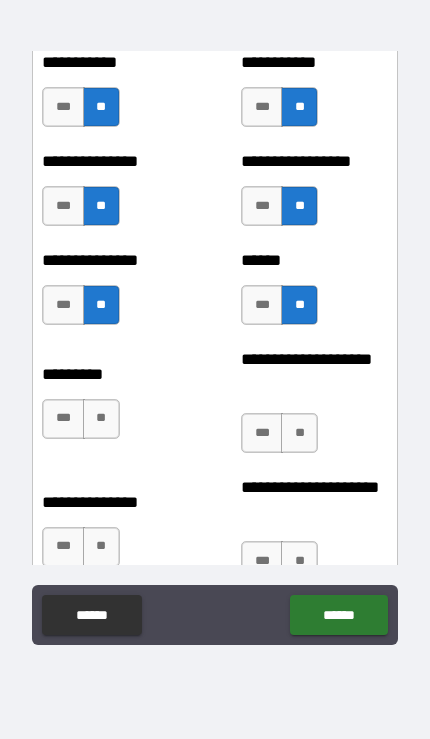 scroll, scrollTop: 3277, scrollLeft: 0, axis: vertical 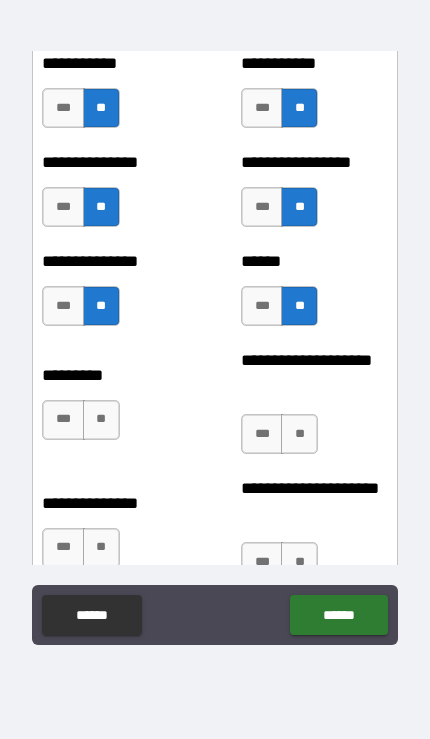 click on "**" at bounding box center (101, 420) 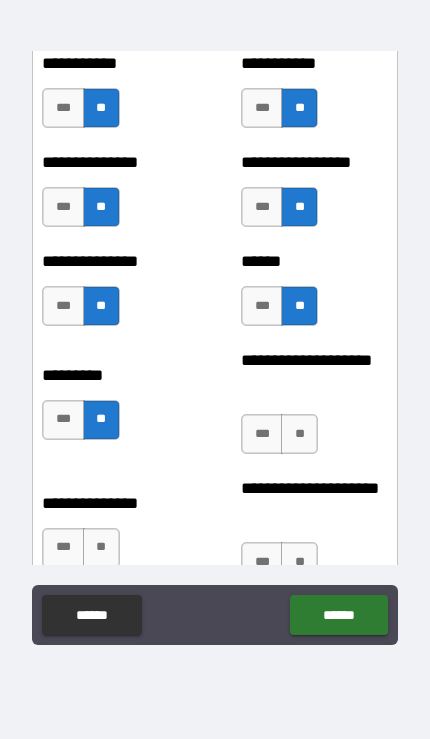click on "***" at bounding box center (262, 434) 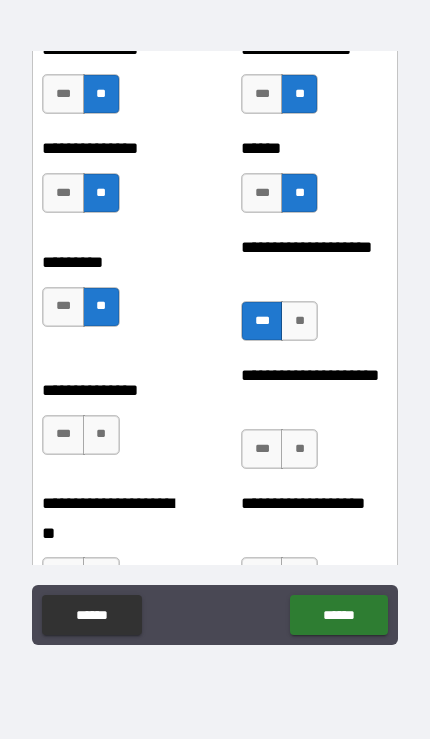 scroll, scrollTop: 3389, scrollLeft: 0, axis: vertical 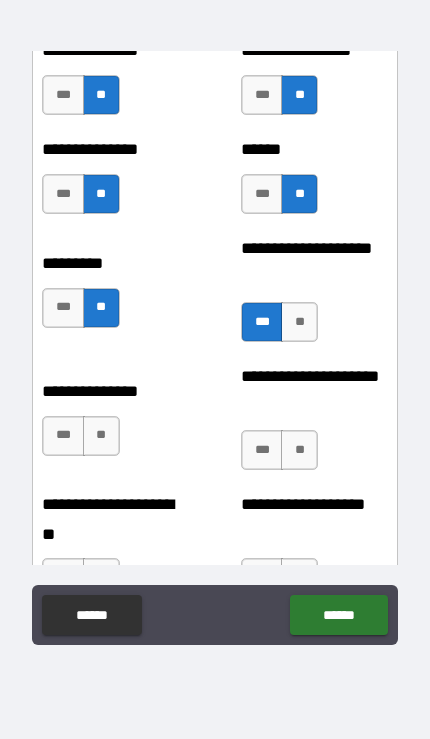 click on "**" at bounding box center [299, 450] 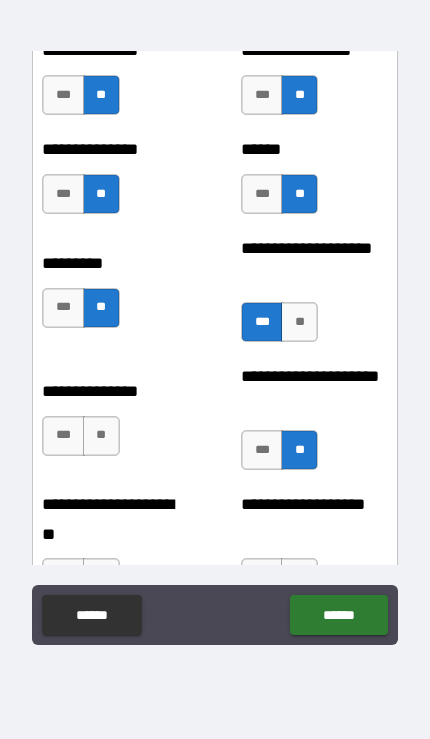 click on "***" at bounding box center [63, 436] 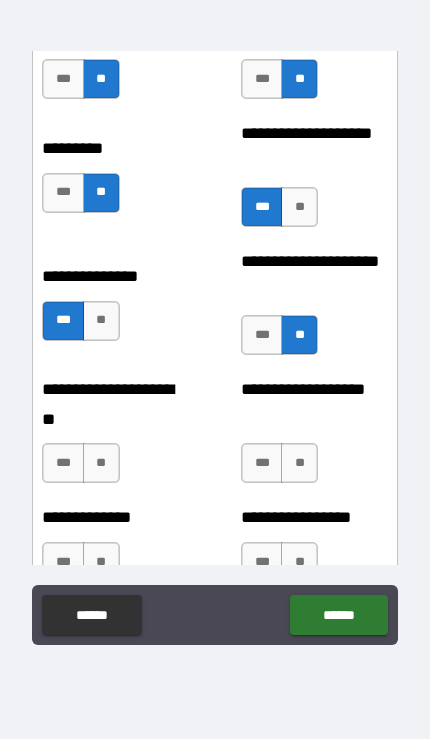 scroll, scrollTop: 3520, scrollLeft: 0, axis: vertical 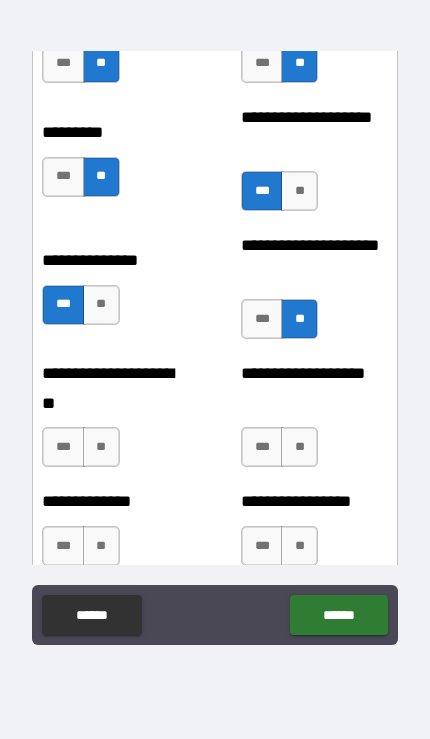 click on "**" at bounding box center [101, 447] 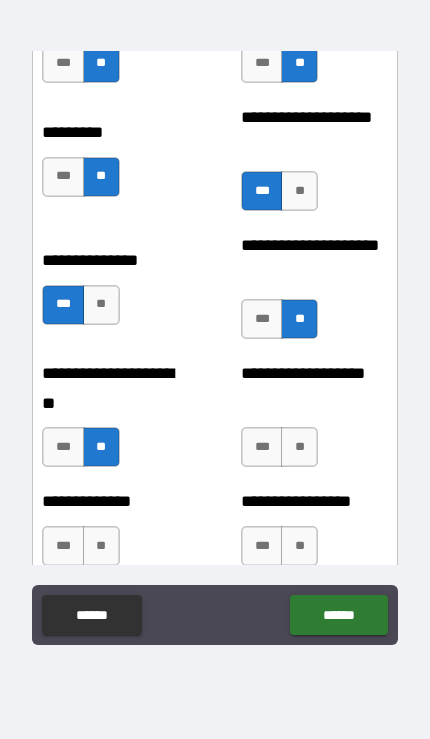 click on "**" at bounding box center [299, 447] 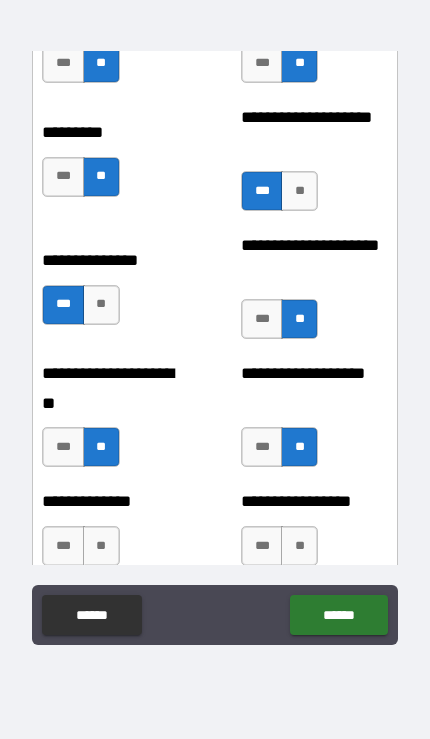 click on "**" at bounding box center [299, 546] 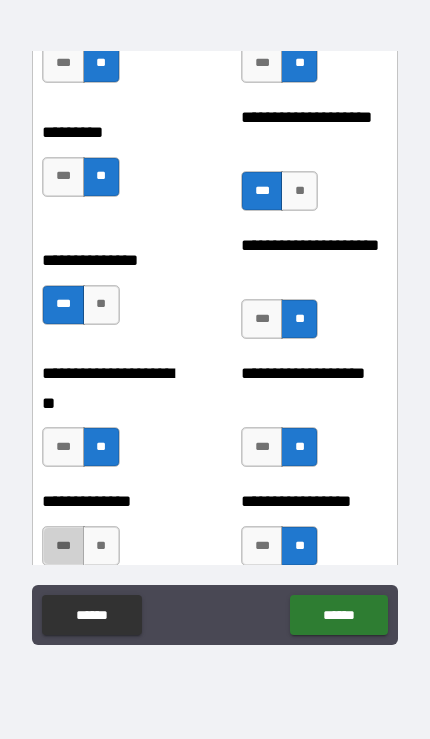 click on "***" at bounding box center [63, 546] 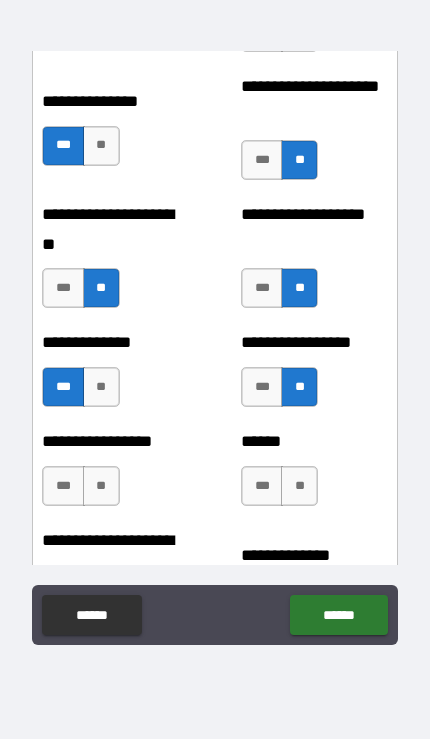 scroll, scrollTop: 3730, scrollLeft: 0, axis: vertical 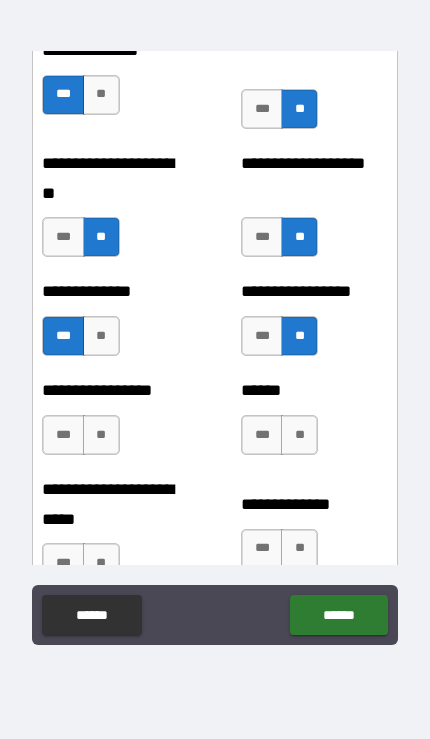 click on "**" at bounding box center [101, 435] 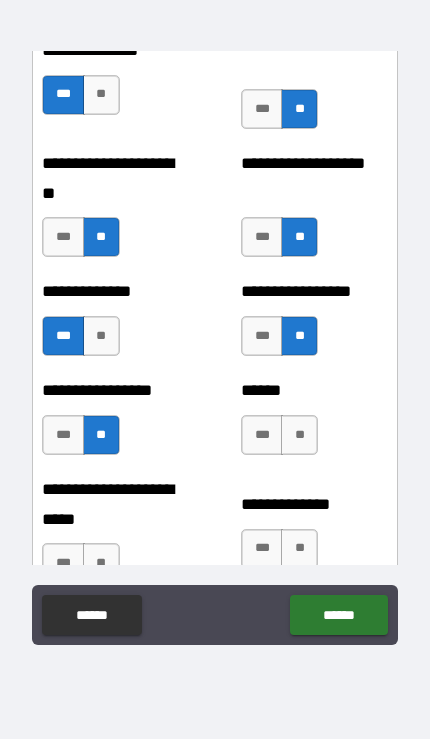 click on "**" at bounding box center [299, 435] 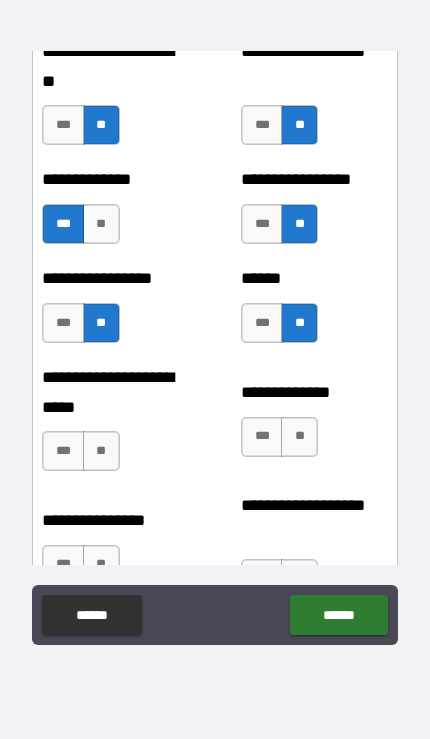scroll, scrollTop: 3861, scrollLeft: 0, axis: vertical 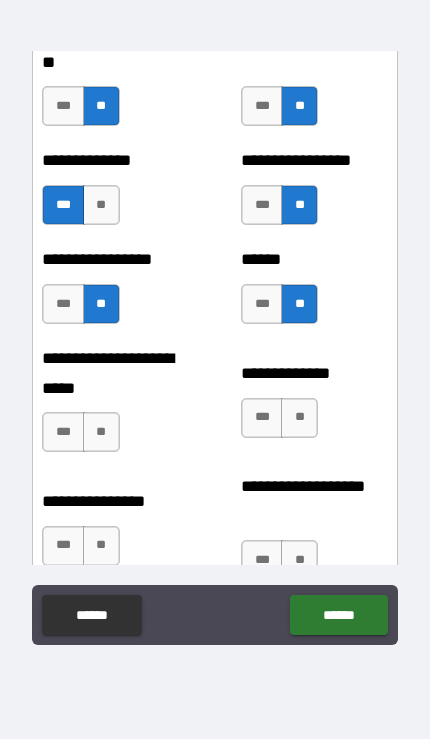 click on "***" at bounding box center (262, 418) 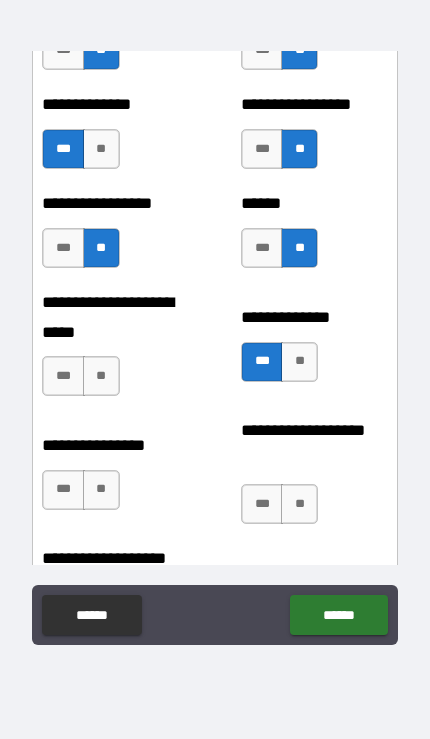 scroll, scrollTop: 3913, scrollLeft: 0, axis: vertical 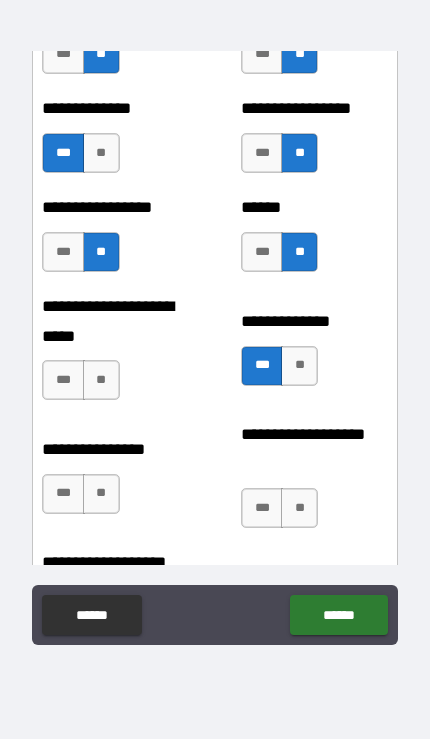 click on "**" at bounding box center (299, 366) 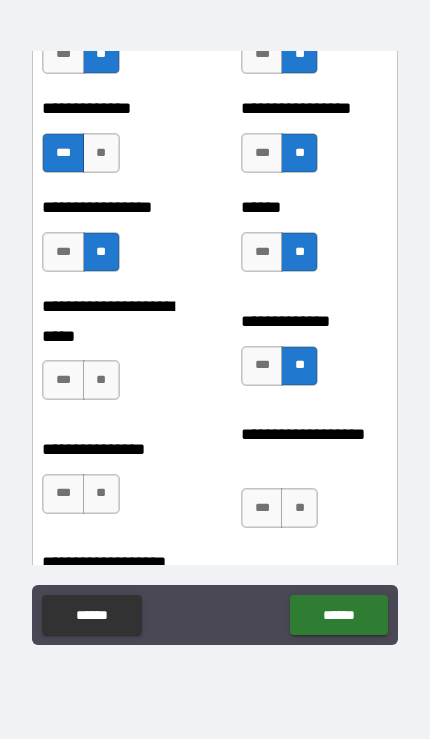 click on "***" at bounding box center [63, 380] 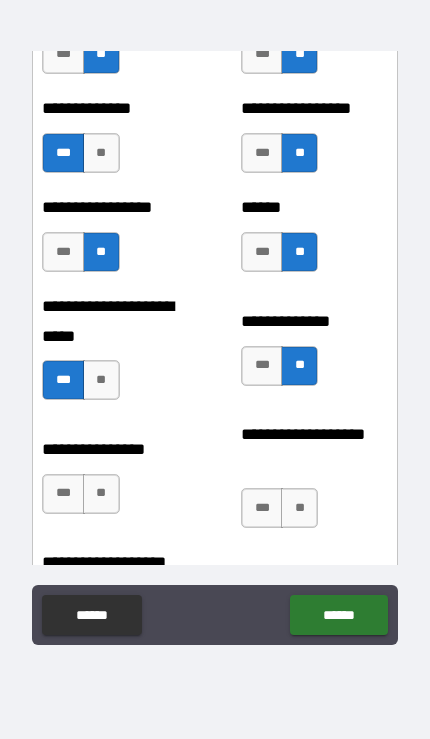 click on "**" at bounding box center [101, 494] 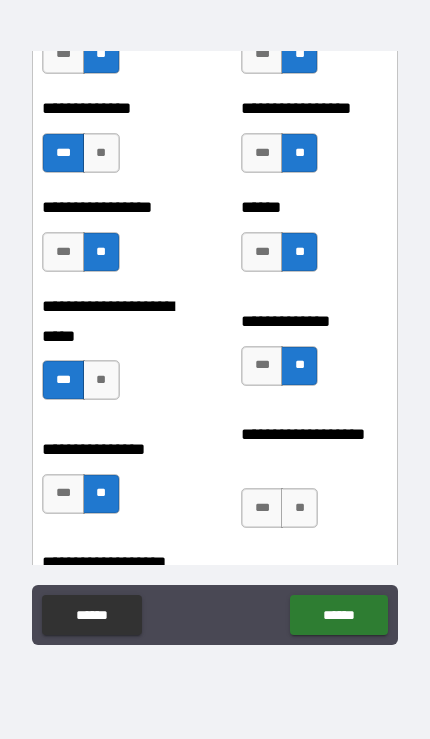 click on "**" at bounding box center (299, 508) 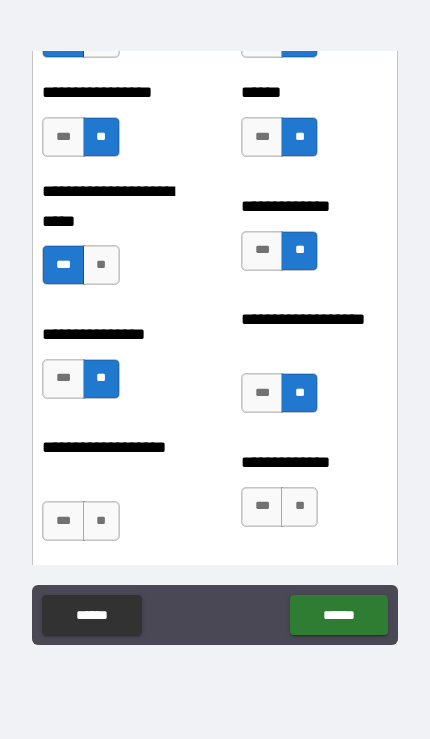 scroll, scrollTop: 4046, scrollLeft: 0, axis: vertical 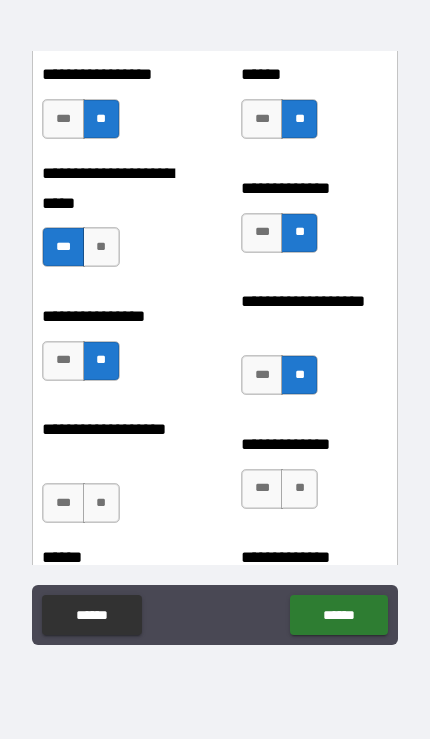 click on "**" at bounding box center (101, 503) 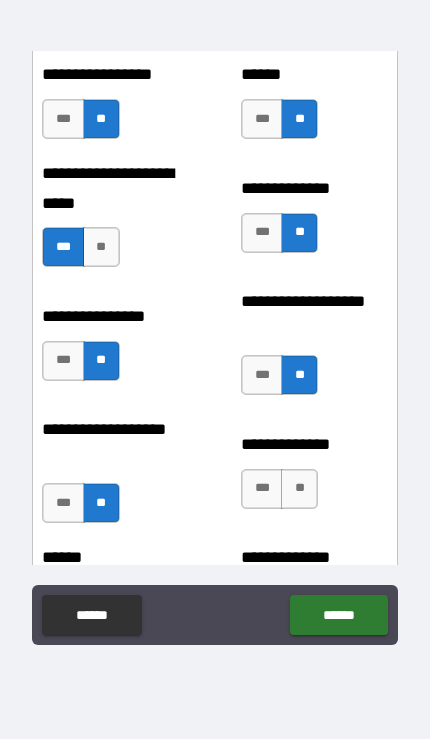 click on "**" at bounding box center [299, 489] 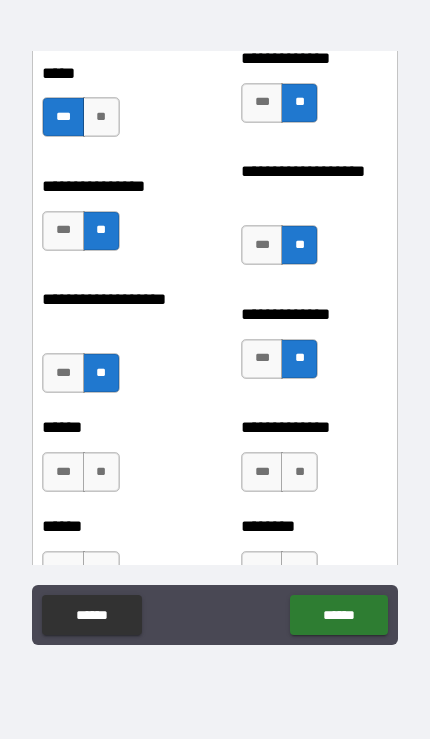 scroll, scrollTop: 4188, scrollLeft: 0, axis: vertical 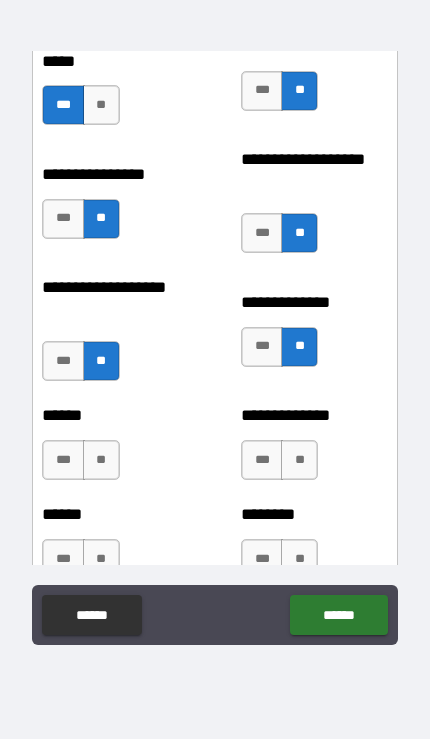 click on "***" at bounding box center [63, 460] 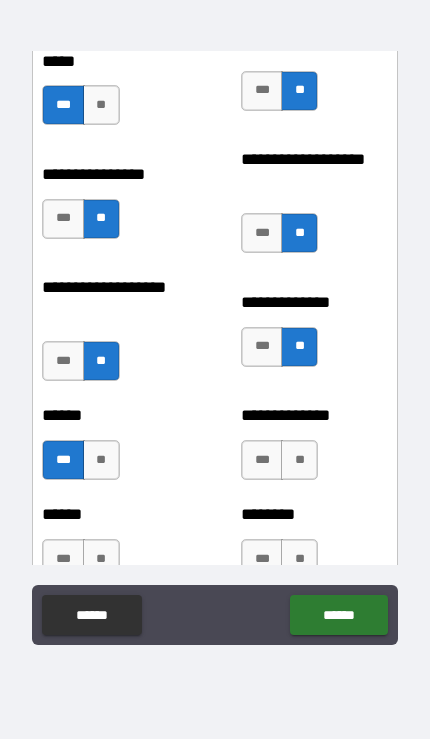 click on "**" at bounding box center [299, 460] 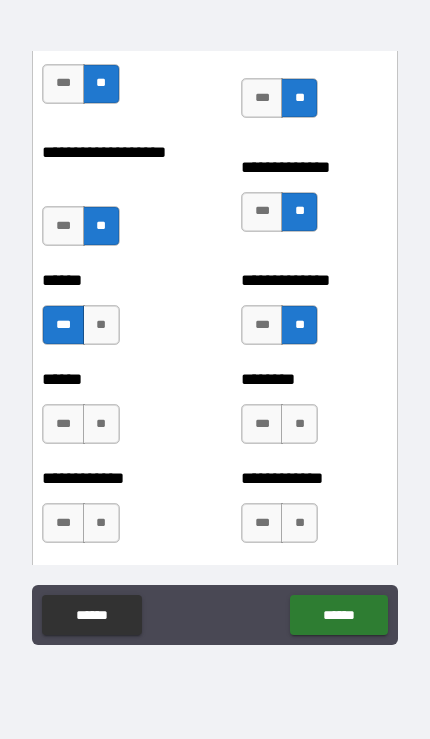 scroll, scrollTop: 4321, scrollLeft: 0, axis: vertical 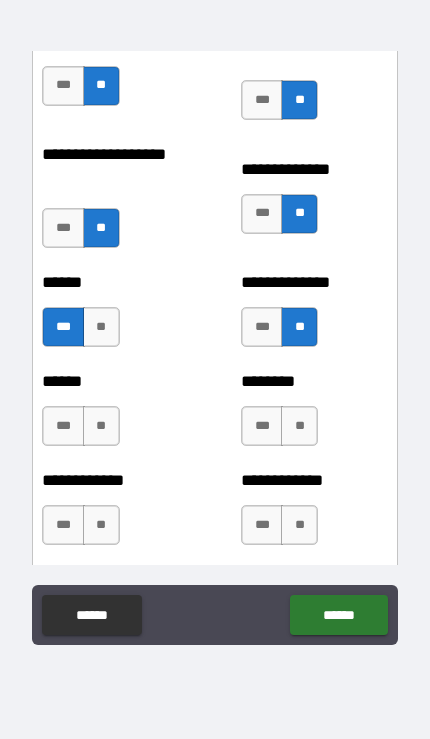 click on "**" at bounding box center [299, 426] 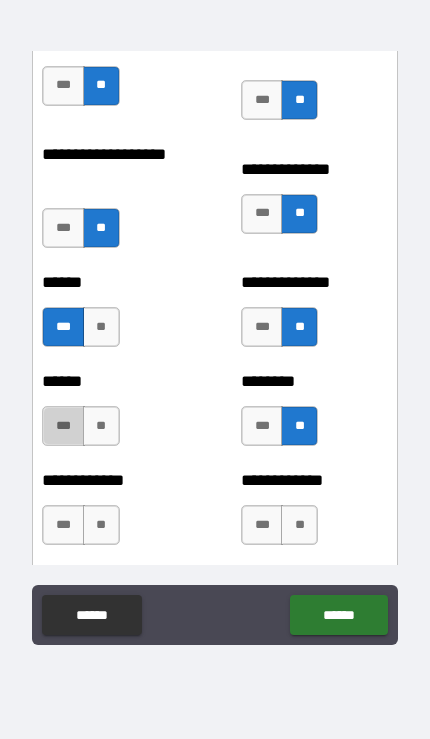 click on "***" at bounding box center (63, 426) 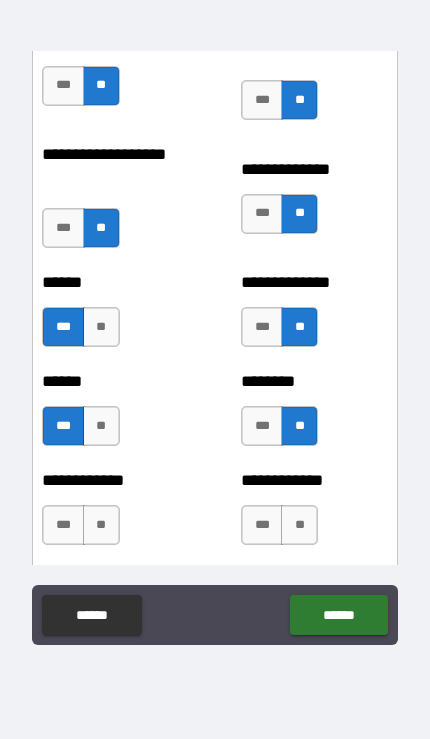 click on "**" at bounding box center [101, 525] 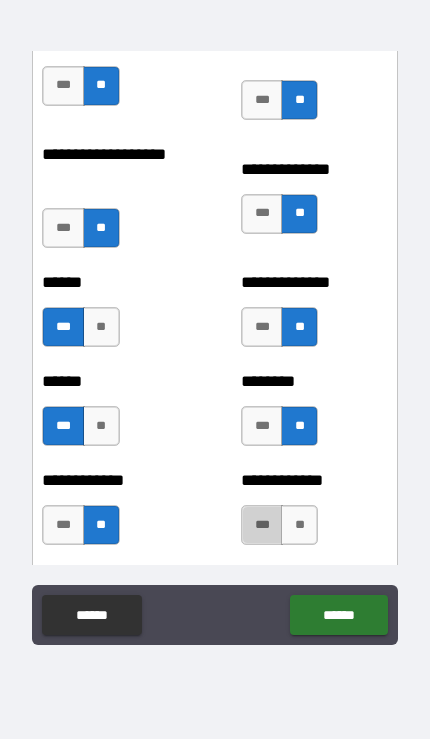 click on "***" at bounding box center [262, 525] 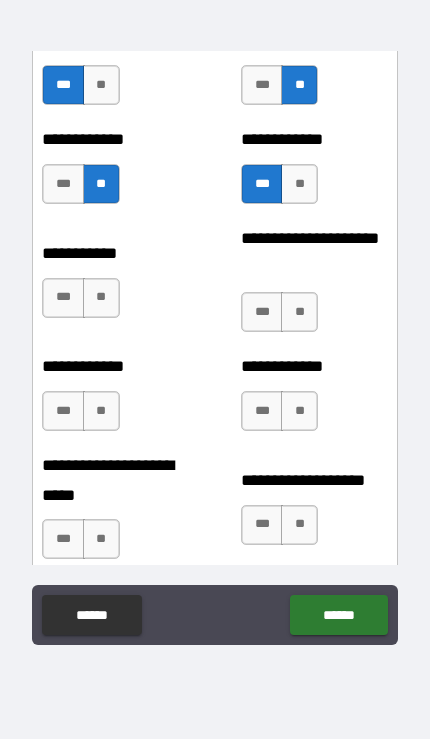 scroll, scrollTop: 4662, scrollLeft: 0, axis: vertical 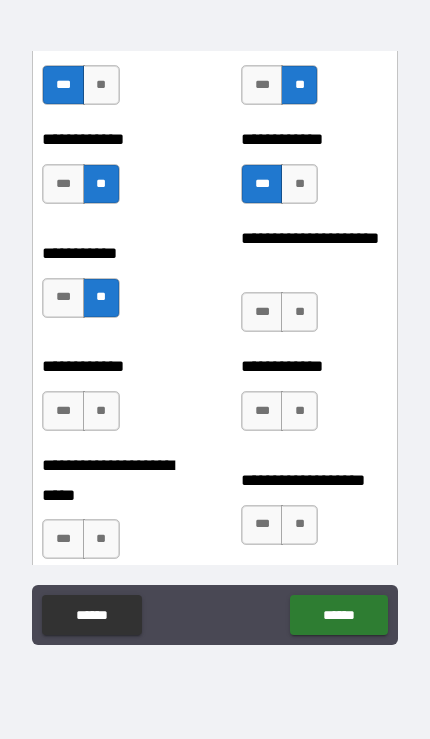 click on "**" at bounding box center [299, 312] 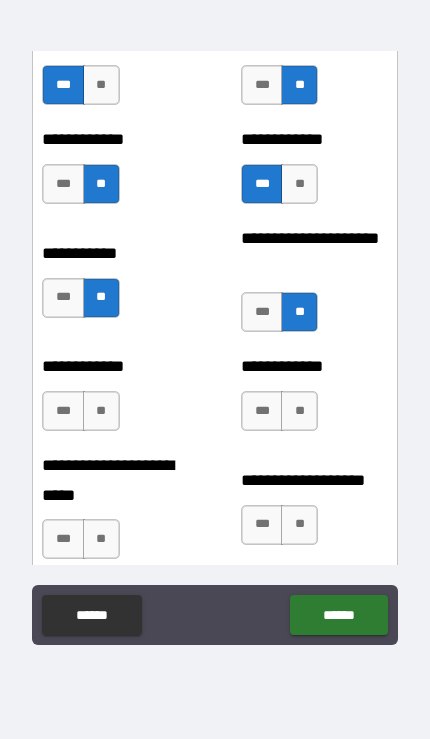 click on "**" at bounding box center [101, 411] 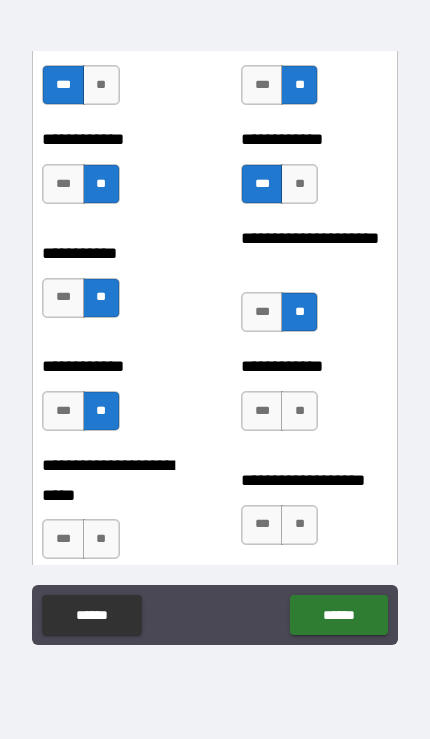 click on "**" at bounding box center (299, 411) 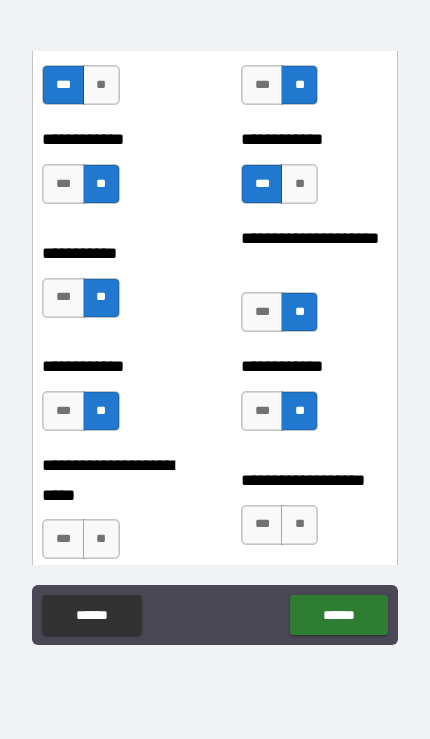 click on "***" at bounding box center [63, 539] 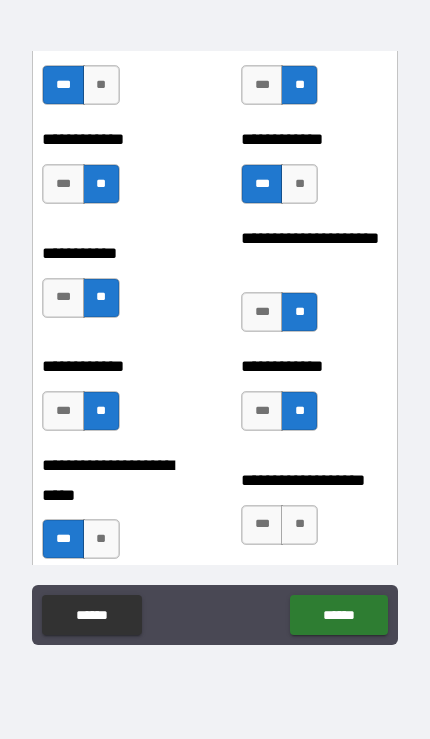 click on "**" at bounding box center (299, 525) 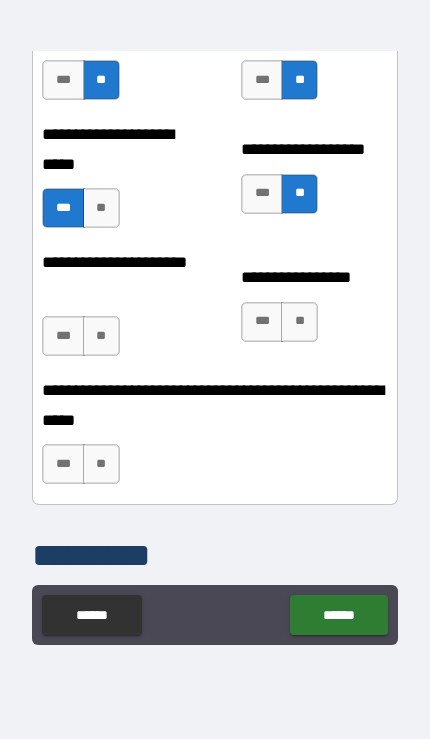 scroll, scrollTop: 4995, scrollLeft: 0, axis: vertical 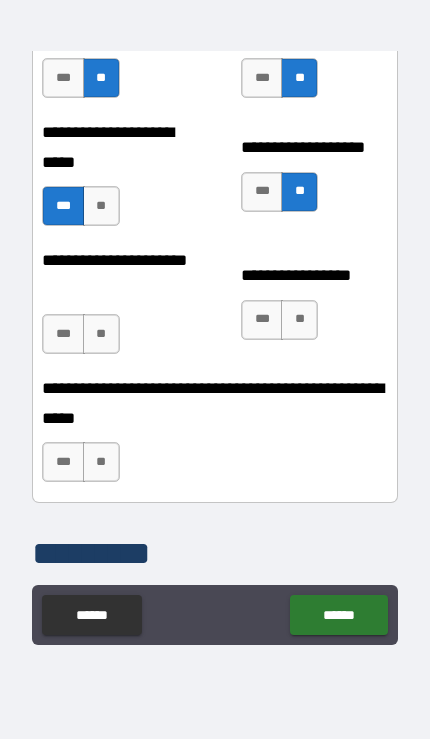 click on "**" at bounding box center (101, 334) 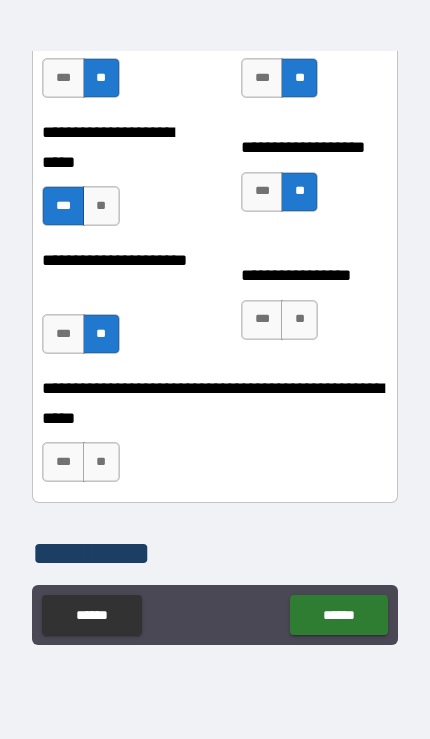 click on "**" at bounding box center [299, 320] 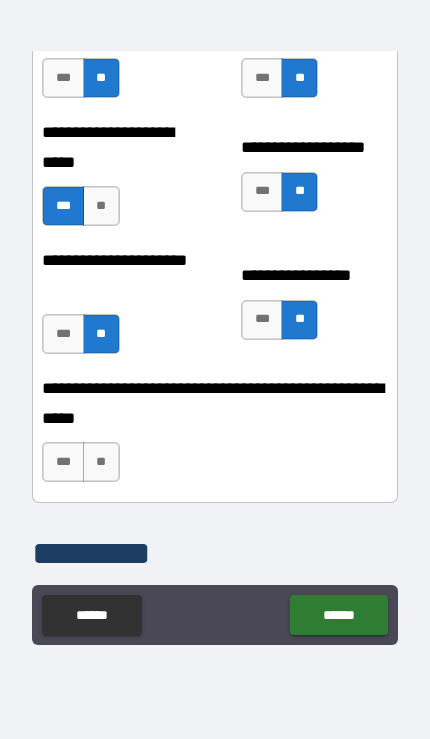 click on "**" at bounding box center [101, 462] 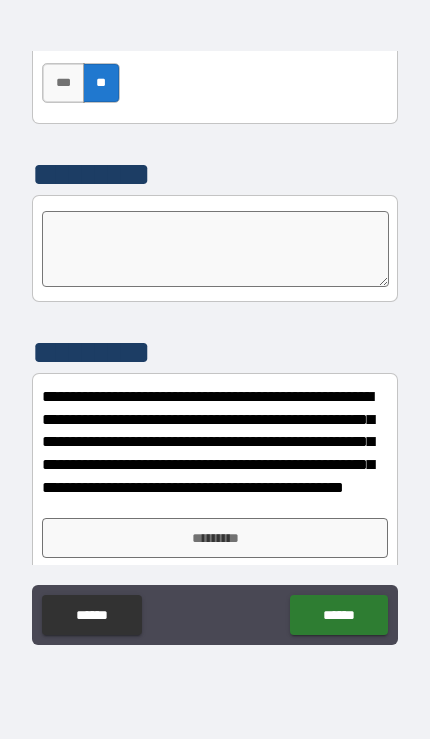 scroll, scrollTop: 5379, scrollLeft: 0, axis: vertical 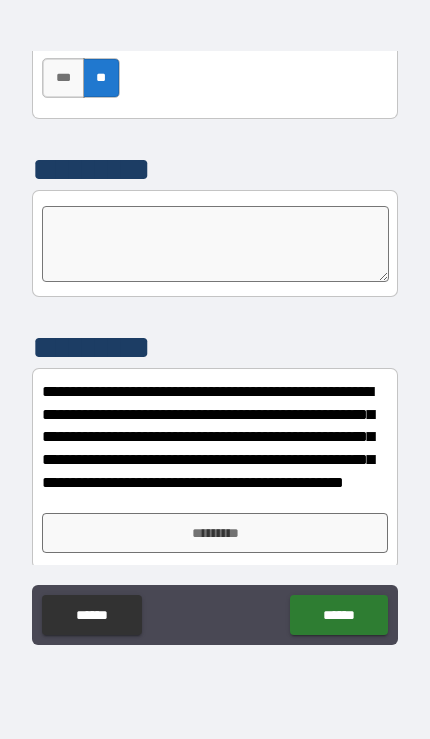 click on "*********" at bounding box center (214, 533) 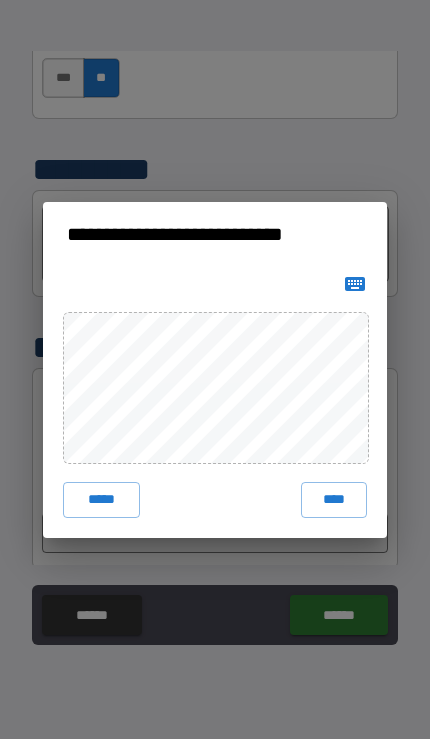 click on "****" at bounding box center (334, 500) 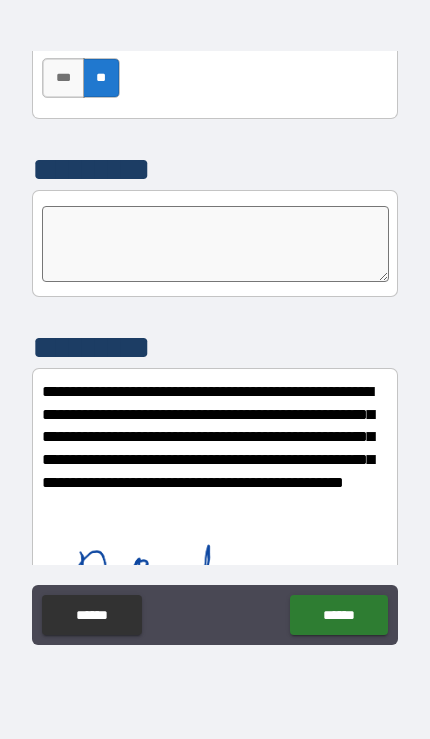 click on "******" at bounding box center (338, 615) 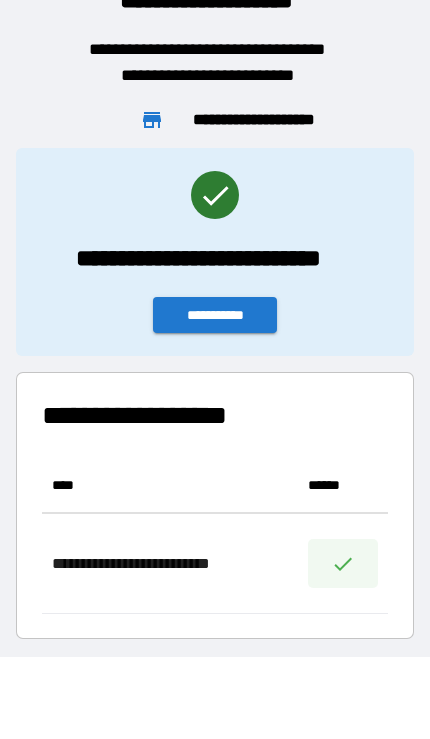 scroll, scrollTop: 1, scrollLeft: 1, axis: both 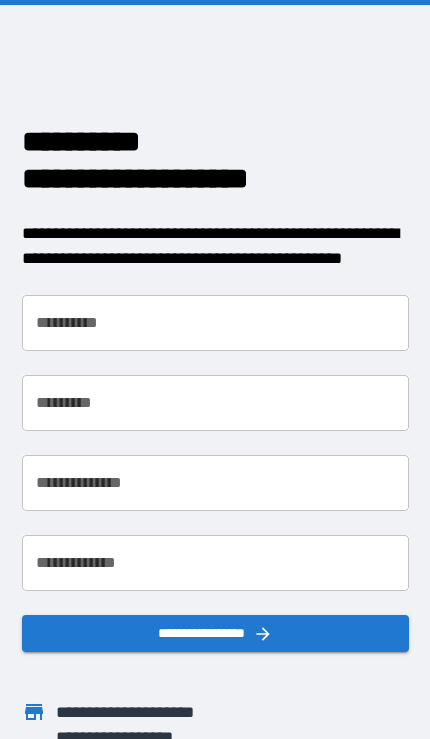 click on "**********" at bounding box center (215, 323) 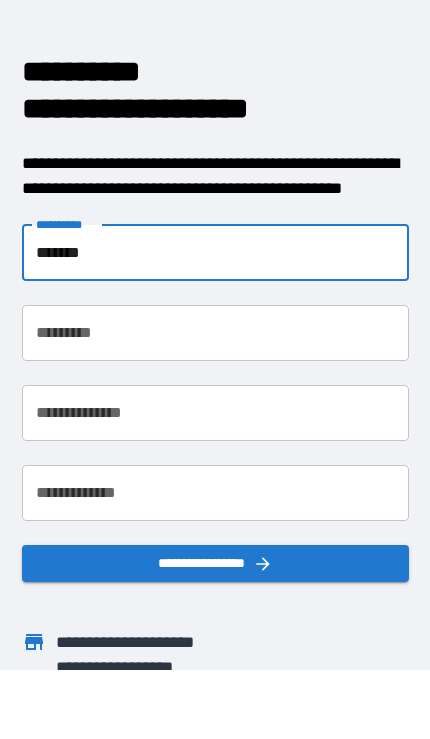 type on "*******" 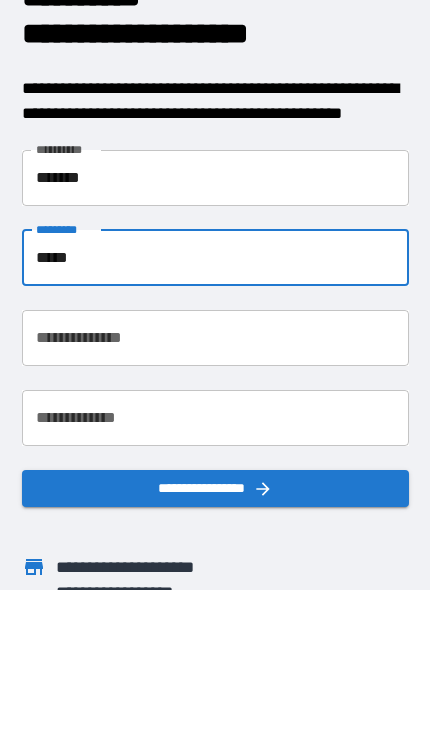 scroll, scrollTop: 0, scrollLeft: 0, axis: both 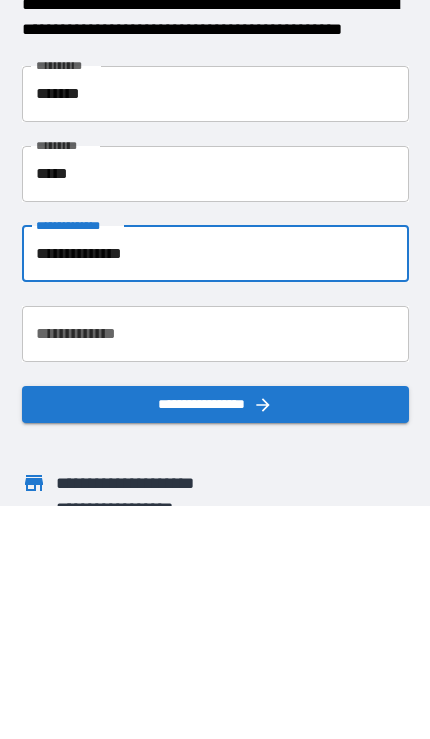 type on "**********" 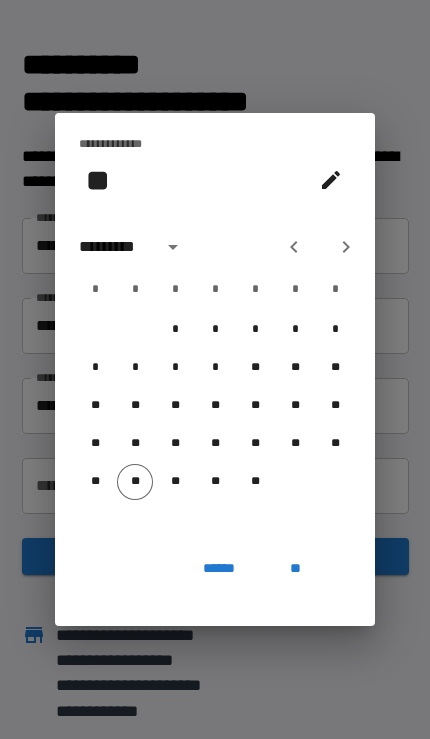 click 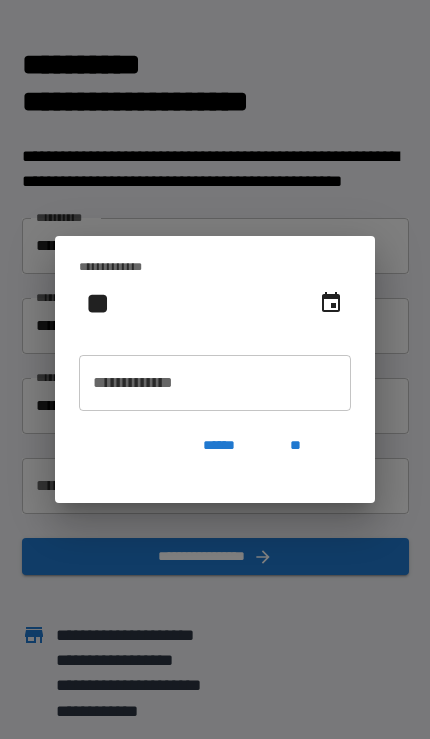 click on "**********" at bounding box center [215, 383] 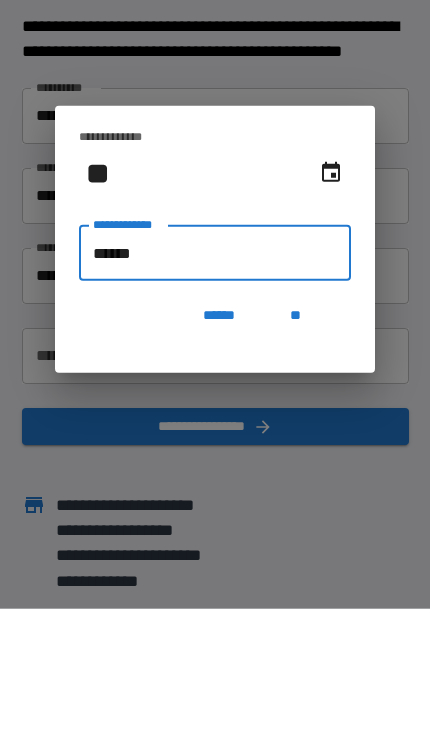 type on "*******" 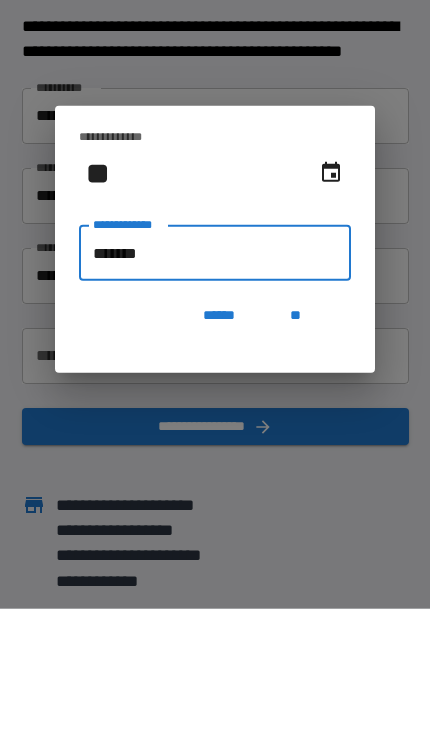 type on "**********" 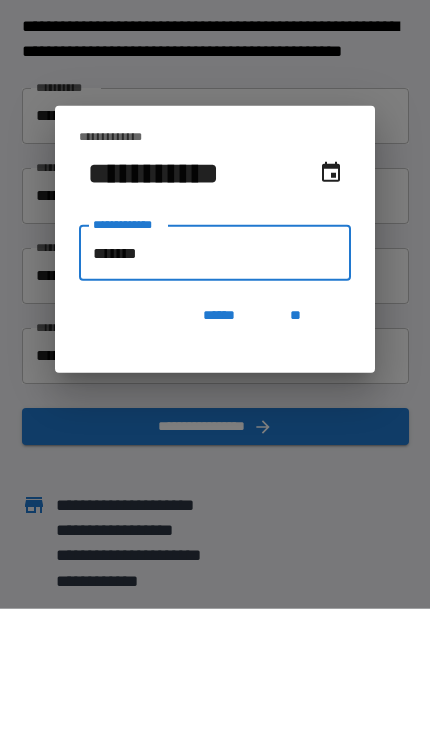 type on "********" 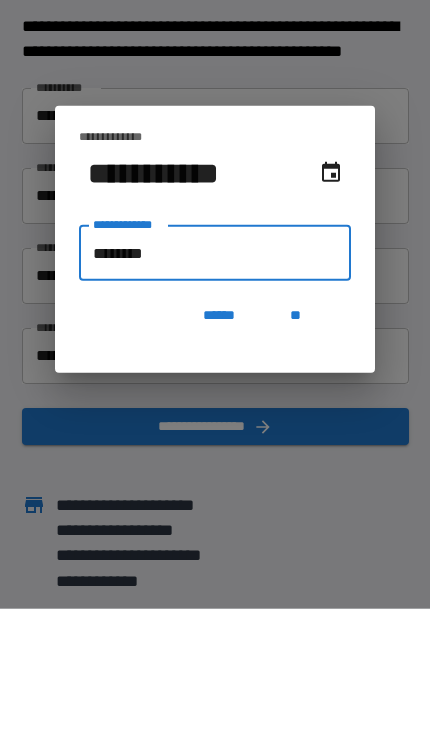 type on "**********" 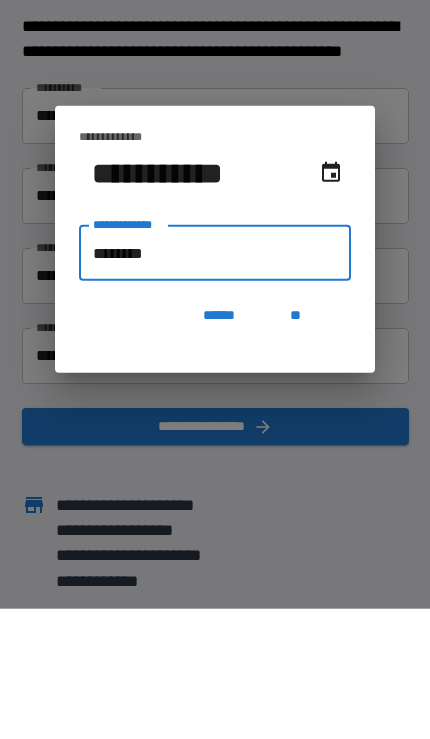 type on "*********" 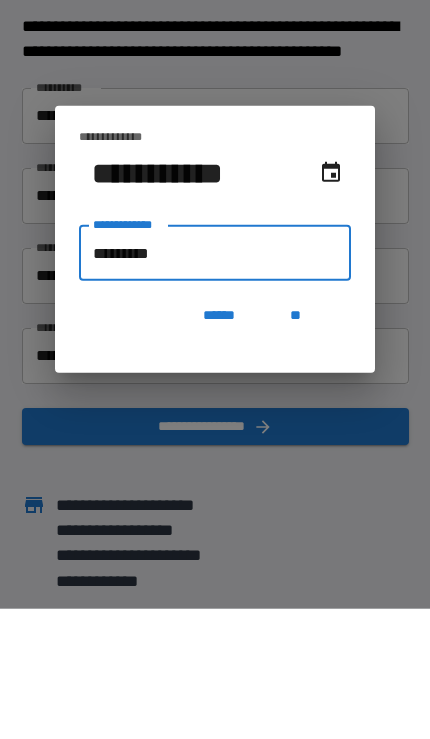 type on "**********" 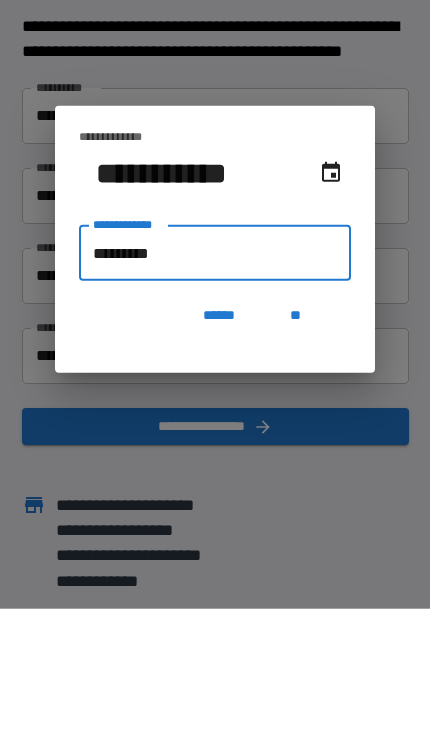 type on "**********" 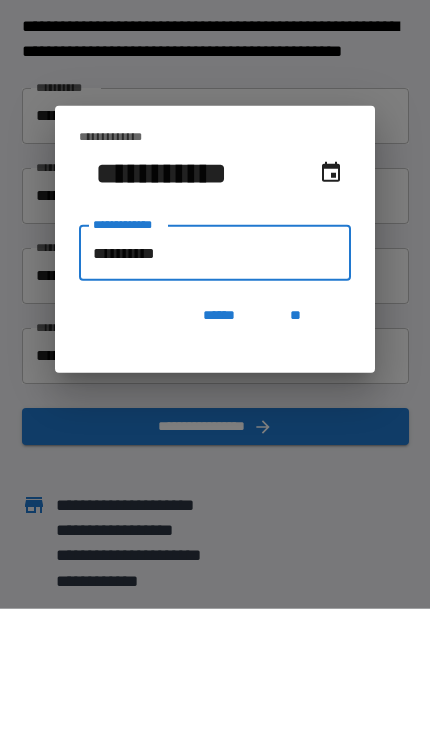type on "**********" 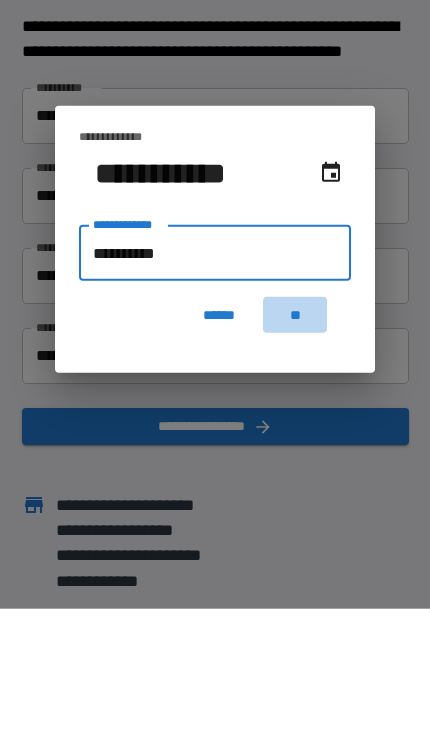 type on "**********" 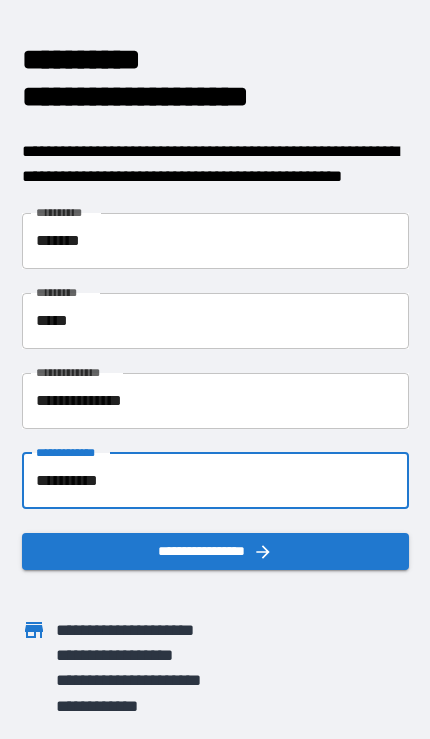 scroll, scrollTop: 5, scrollLeft: 0, axis: vertical 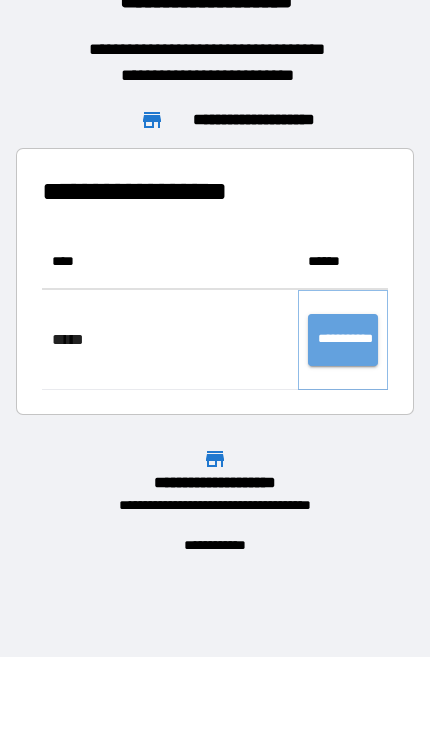 click on "**********" at bounding box center (343, 340) 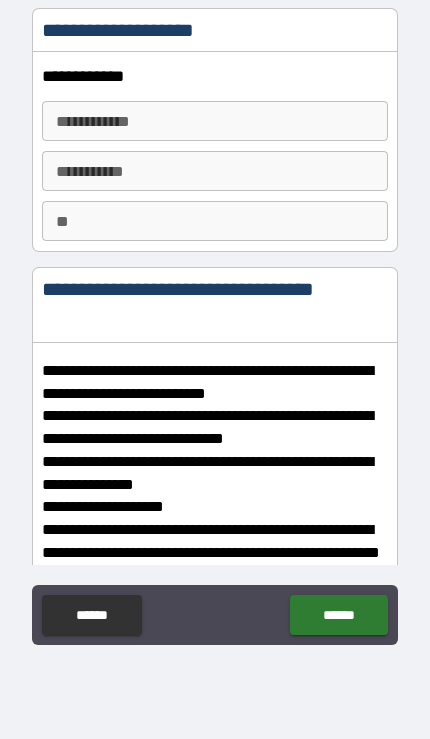type on "*" 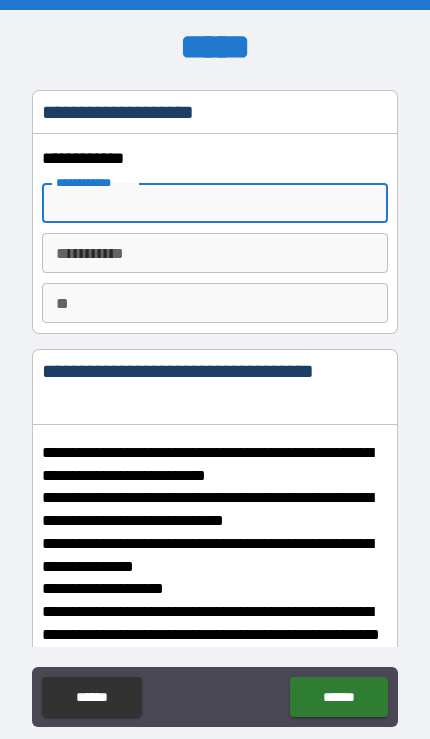 type on "*" 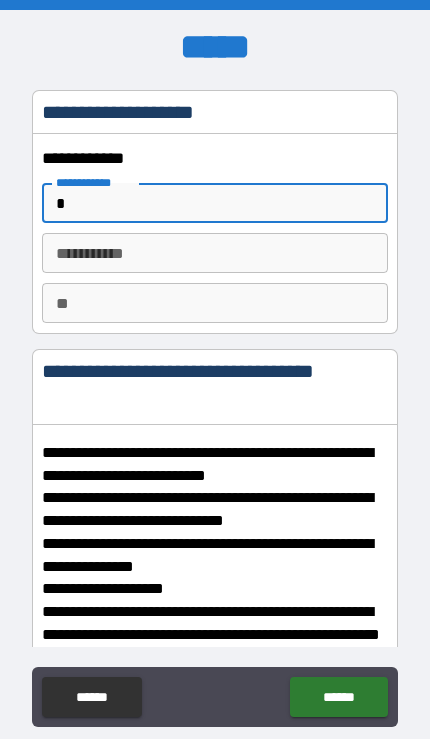 type on "*" 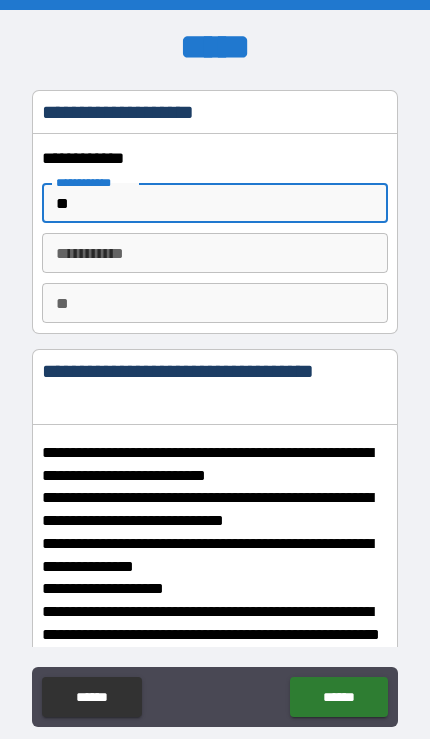 type on "*" 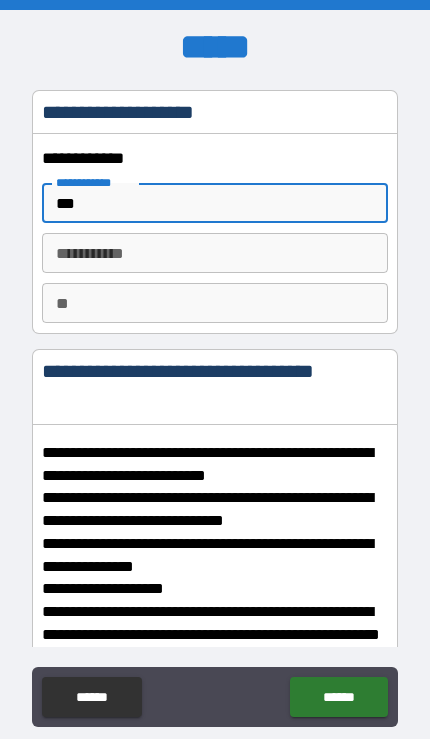 type on "*" 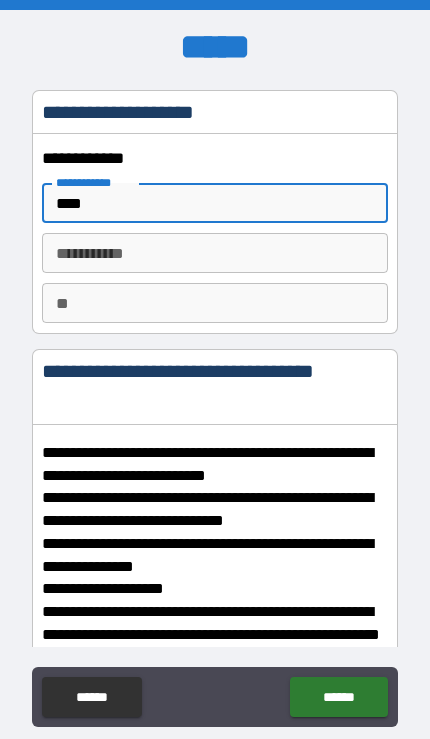 type on "*" 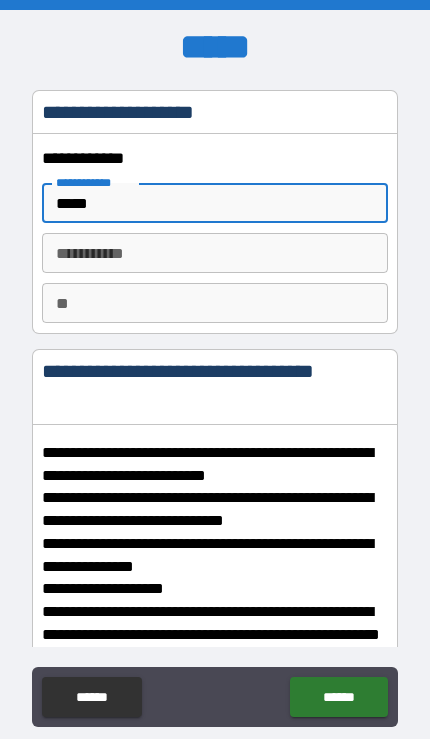 type on "*" 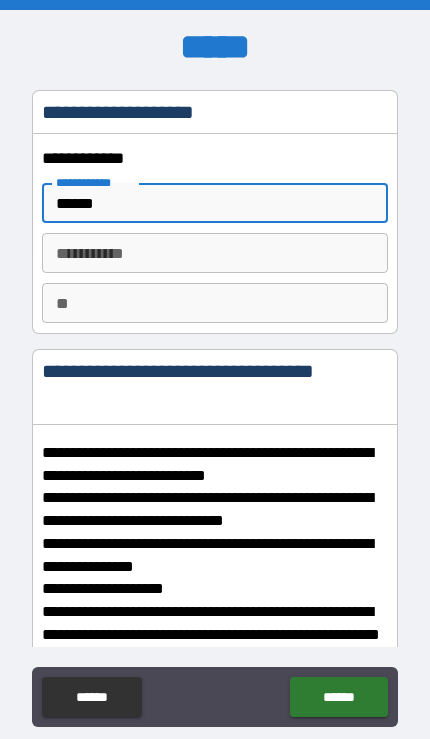 type on "*" 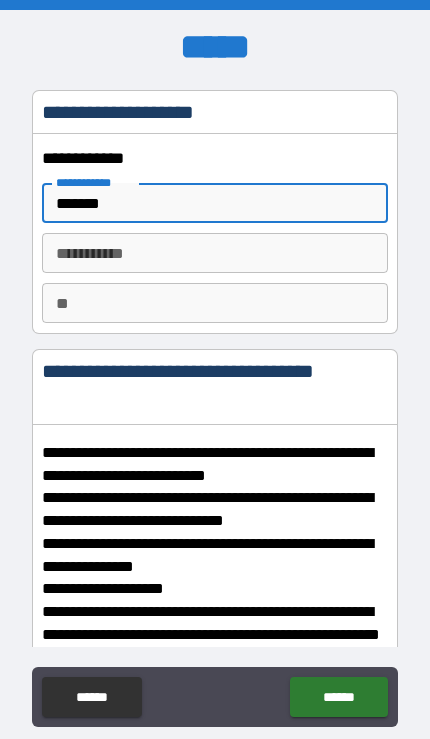 type on "*" 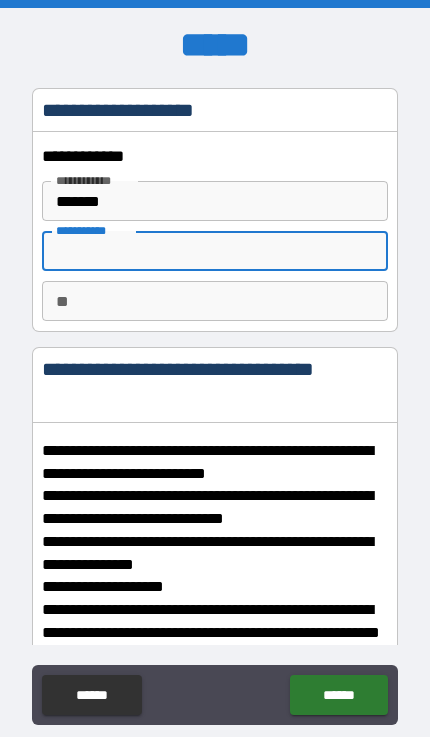 type on "*" 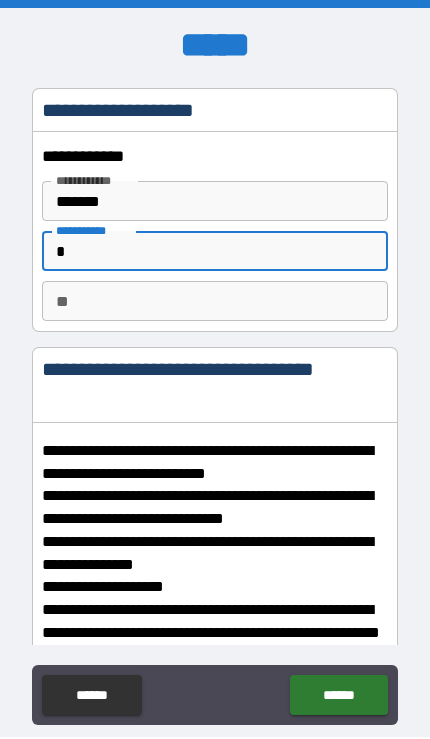 type on "*" 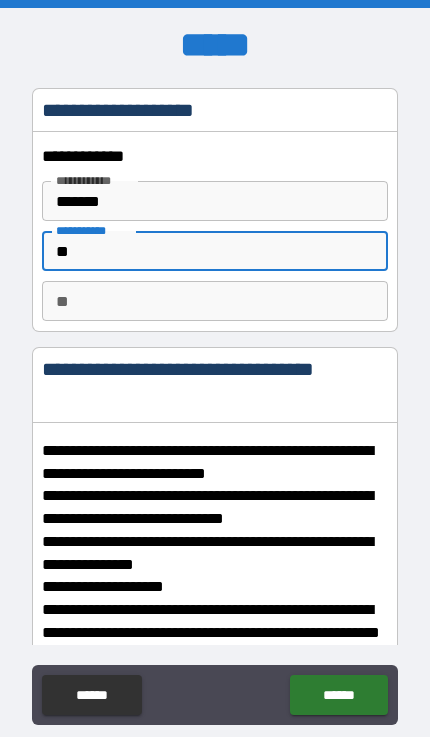 type on "*" 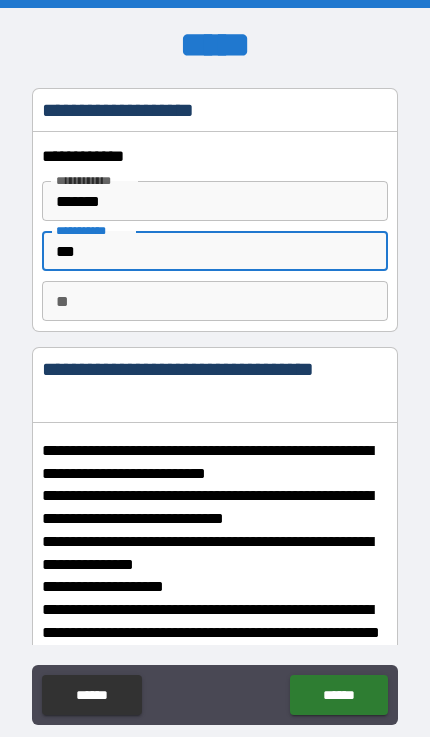 type on "*" 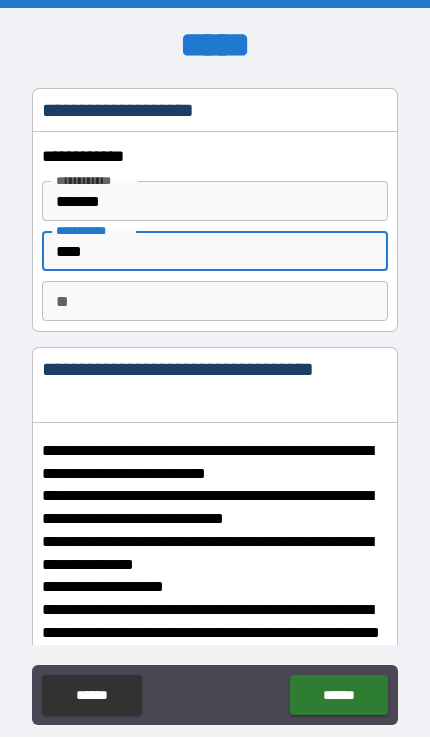 type on "*" 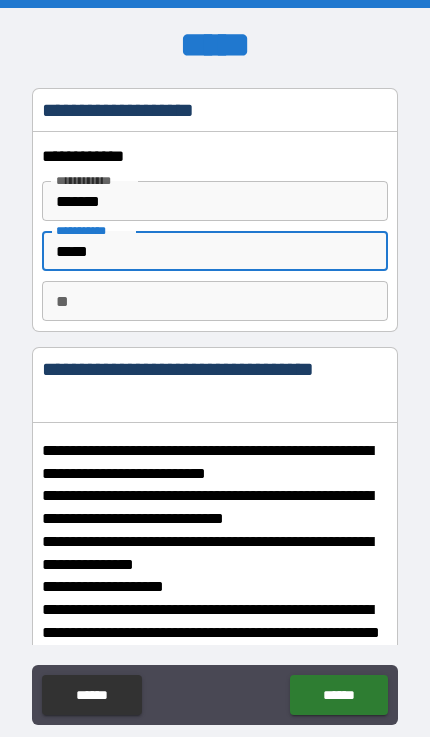 type on "*" 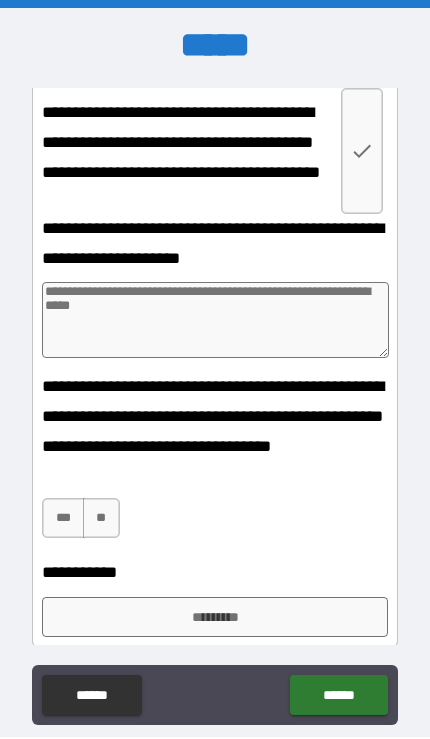scroll, scrollTop: 6948, scrollLeft: 0, axis: vertical 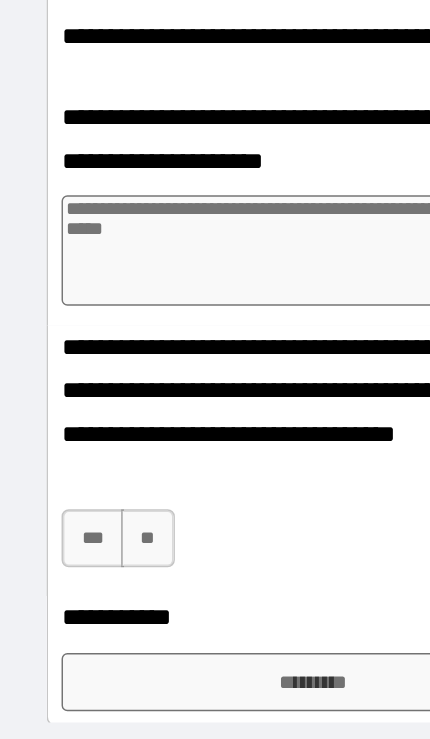 type on "*" 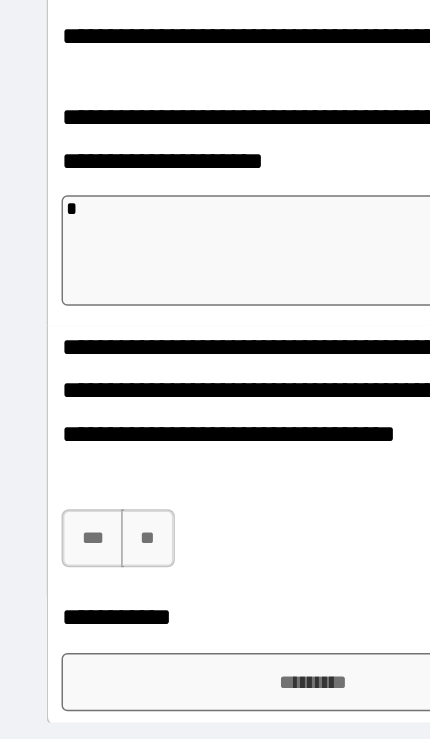 type on "*" 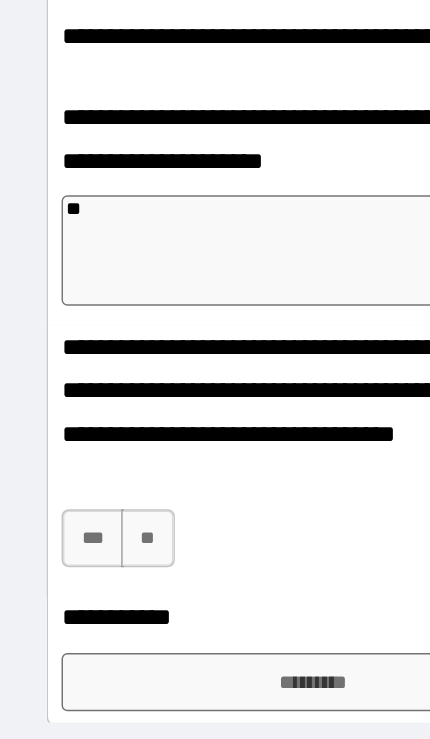 type on "*" 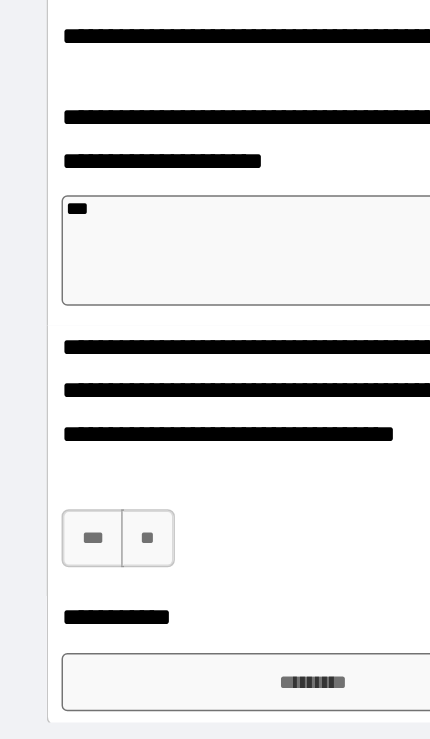 type on "*" 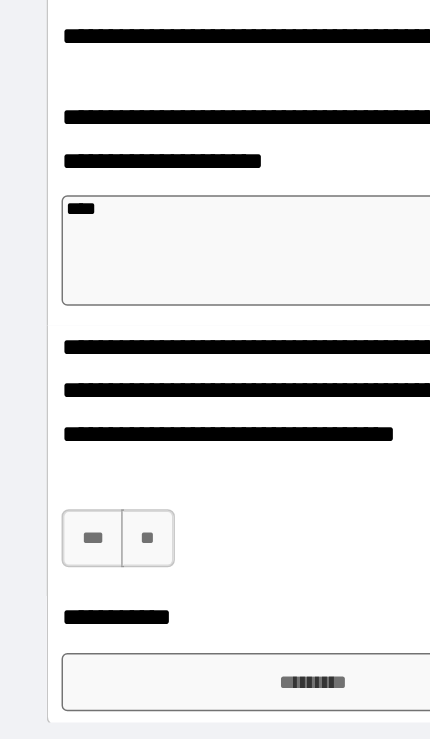type on "*" 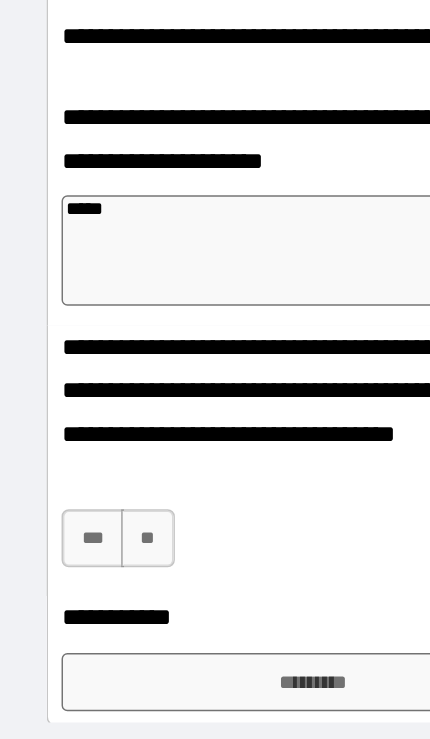 type on "*" 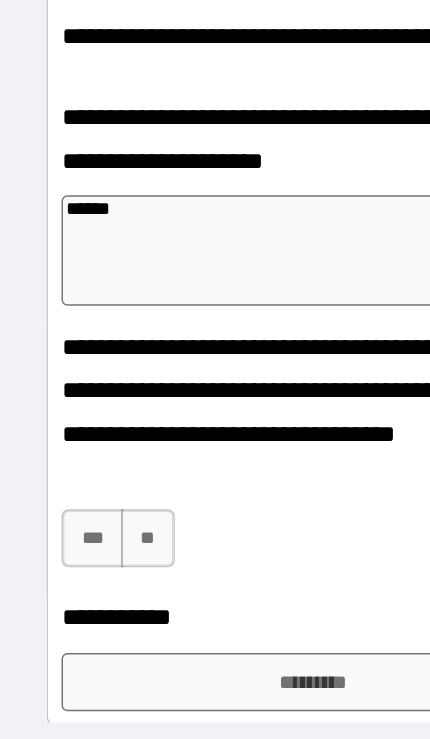 type on "*" 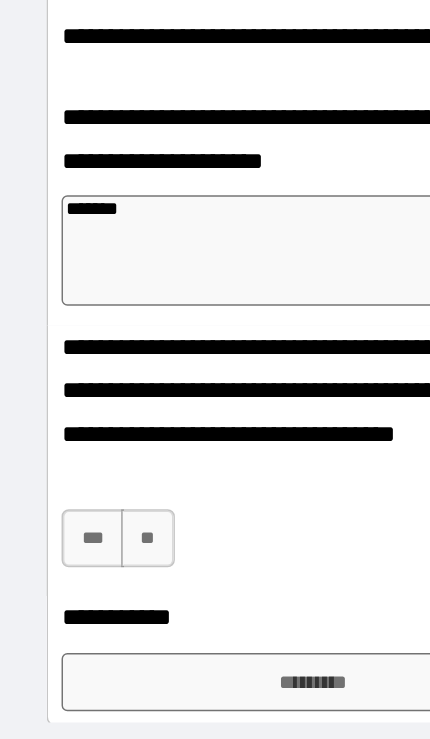 type on "*" 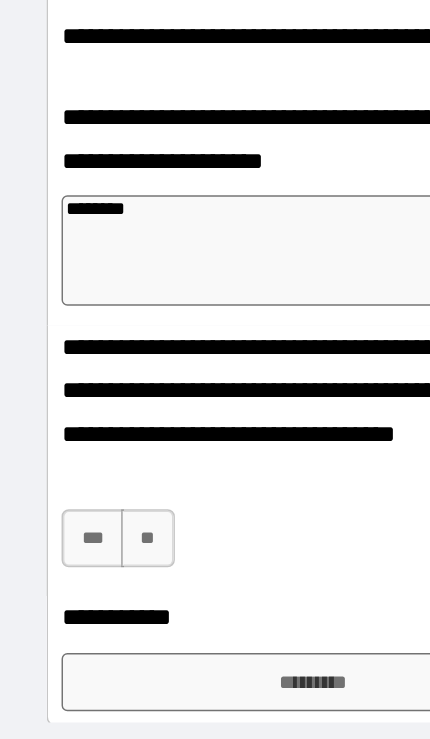 type on "*" 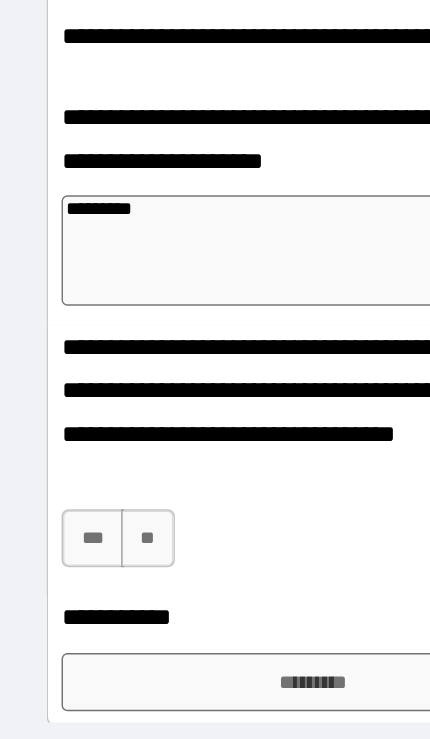 type on "*" 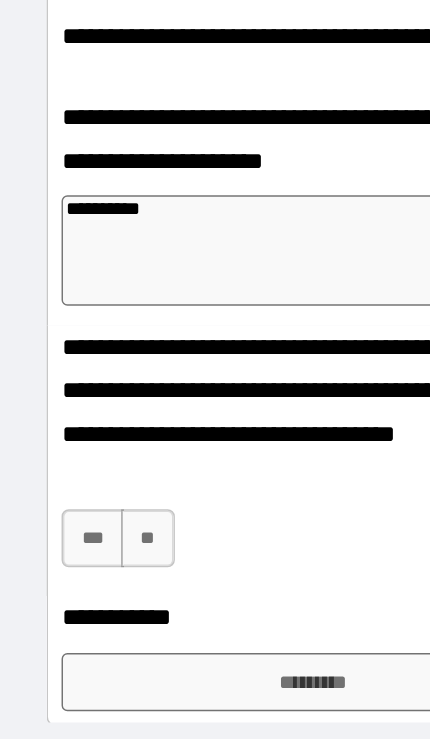 type on "*" 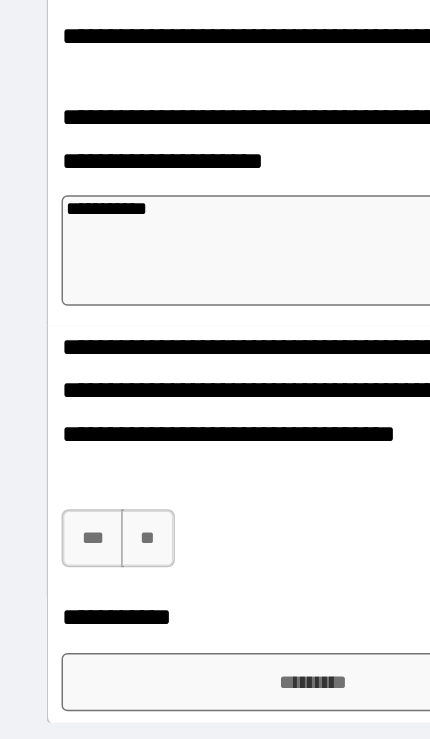 type on "*" 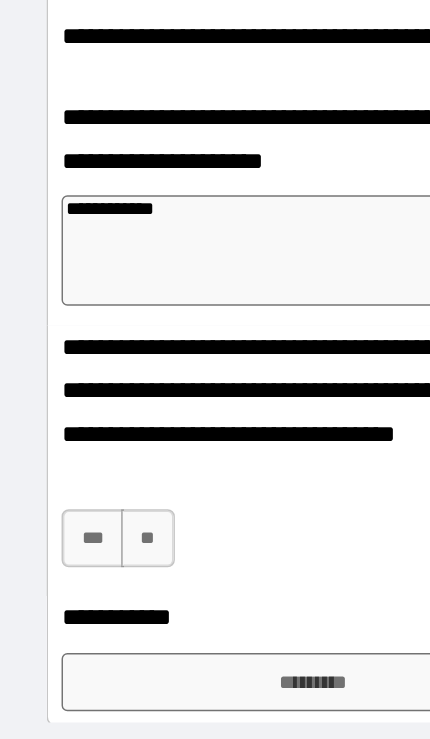 type on "*" 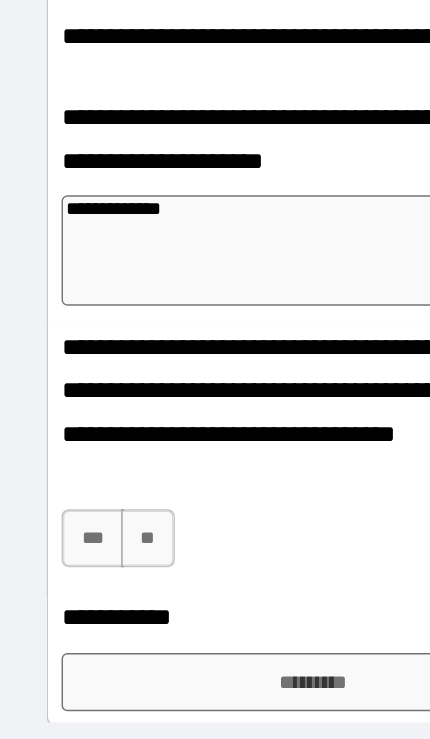 type on "*" 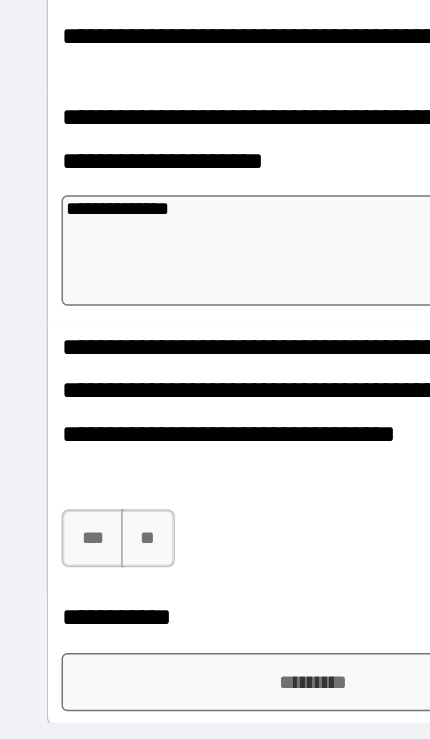 type on "*" 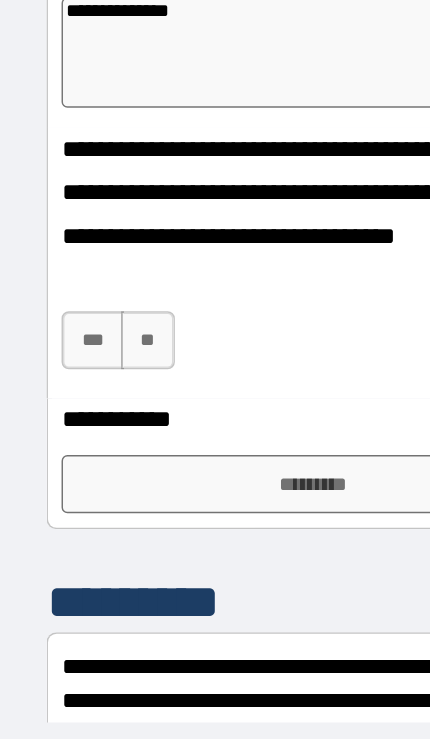 scroll, scrollTop: 7089, scrollLeft: 0, axis: vertical 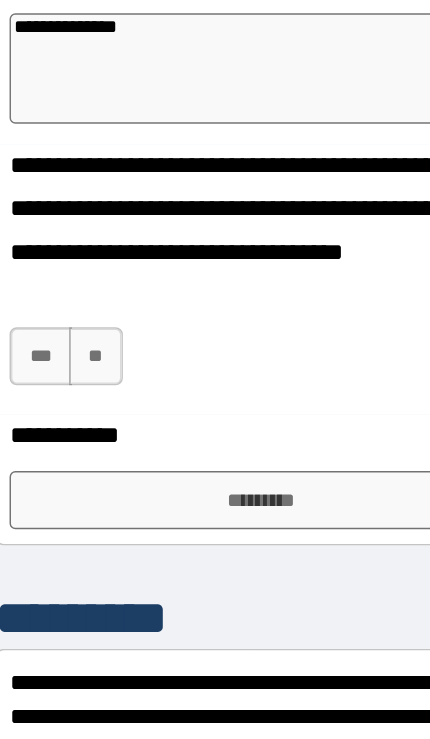 type on "**********" 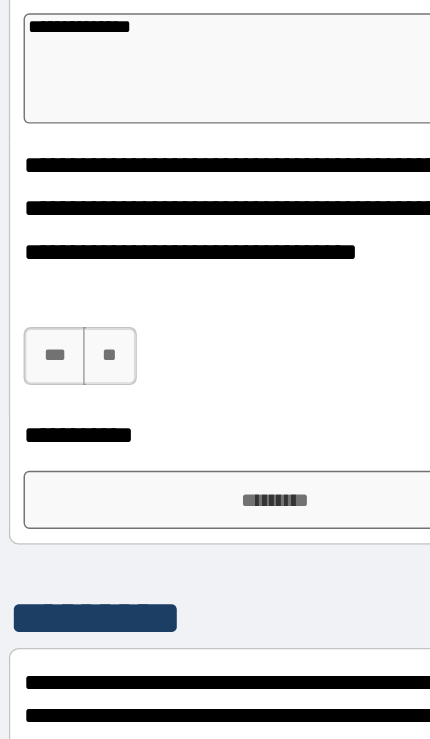 click on "***" at bounding box center [63, 379] 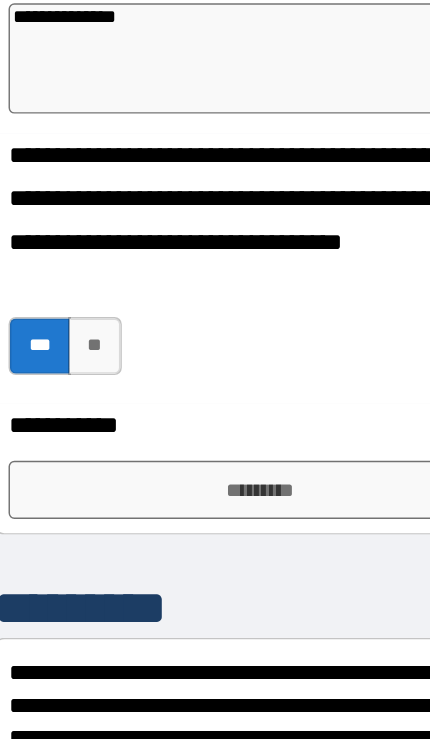 scroll, scrollTop: 7088, scrollLeft: 0, axis: vertical 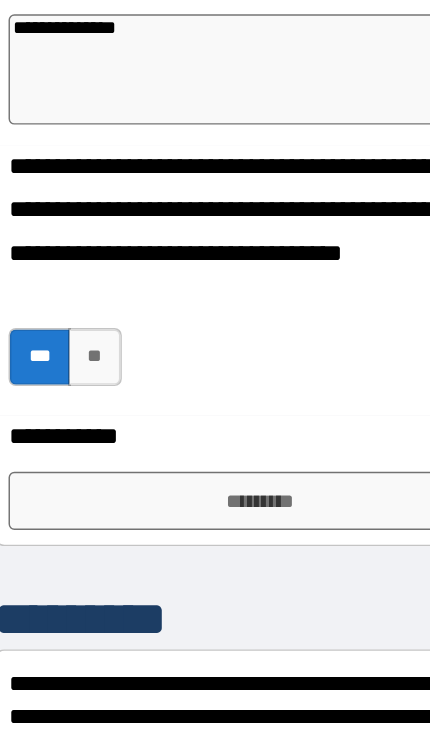 click on "*********" at bounding box center [214, 479] 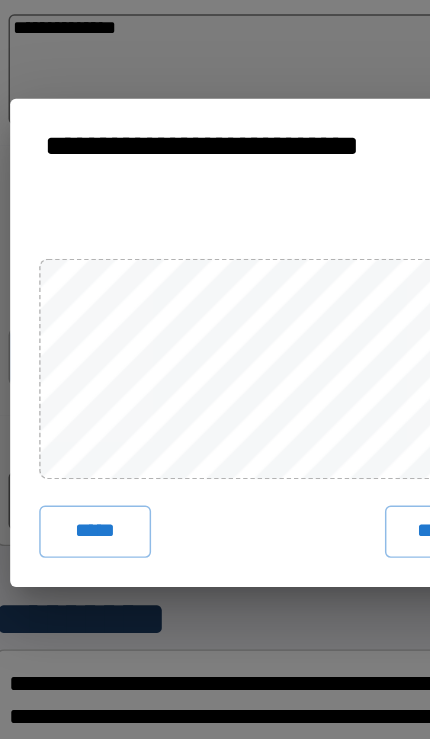 click on "****" at bounding box center (334, 500) 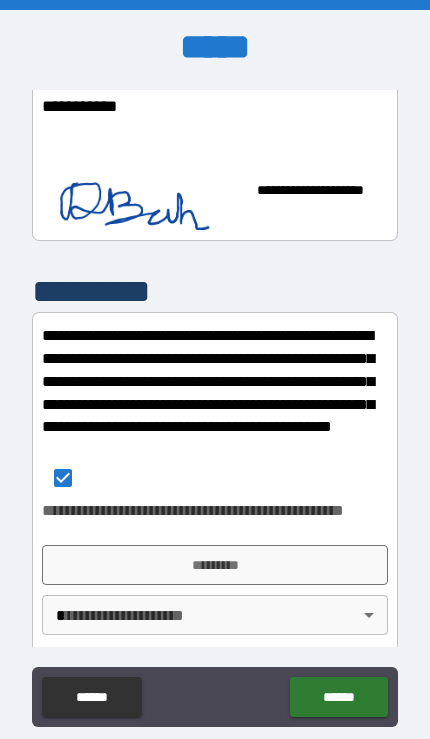scroll, scrollTop: 7414, scrollLeft: 0, axis: vertical 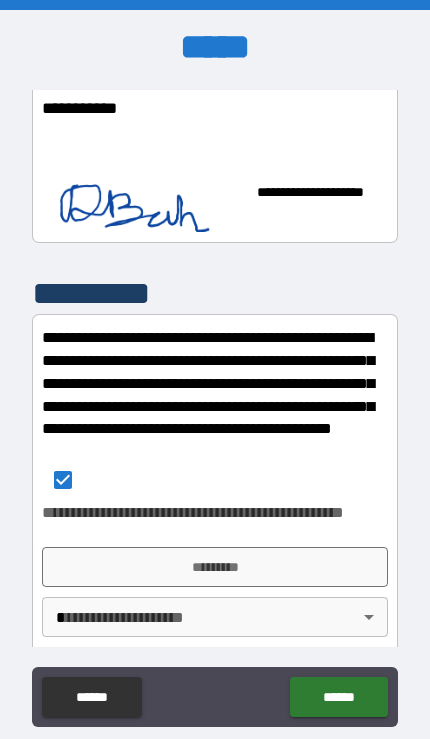 click on "*********" at bounding box center [214, 567] 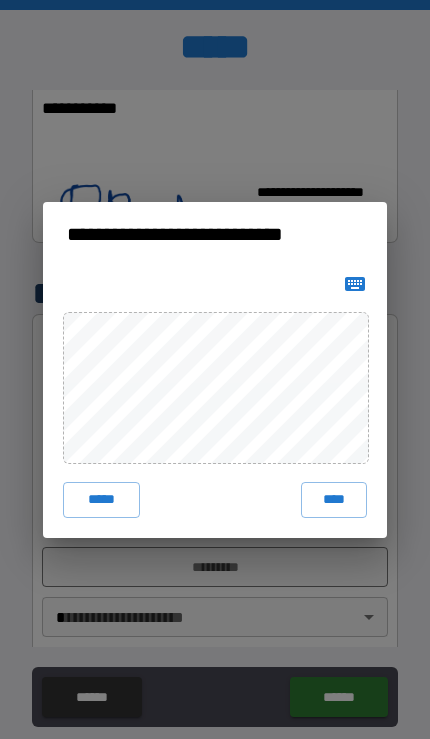 click on "****" at bounding box center [334, 500] 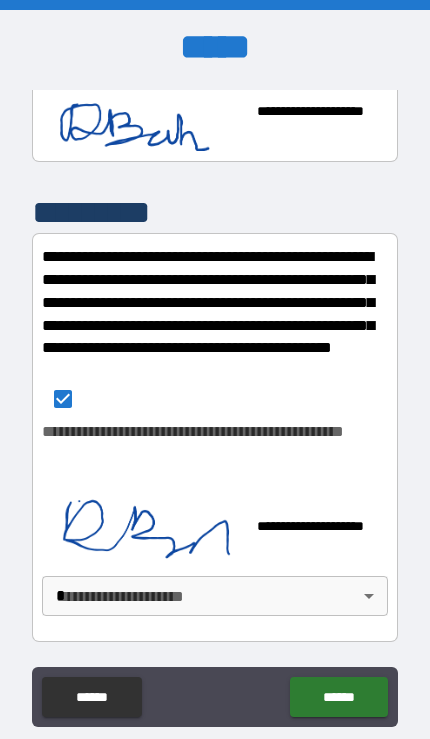 scroll, scrollTop: 7495, scrollLeft: 0, axis: vertical 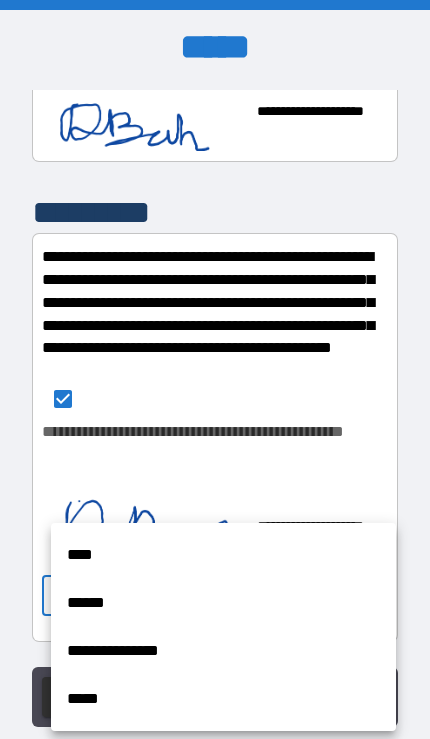 click on "****" at bounding box center (223, 555) 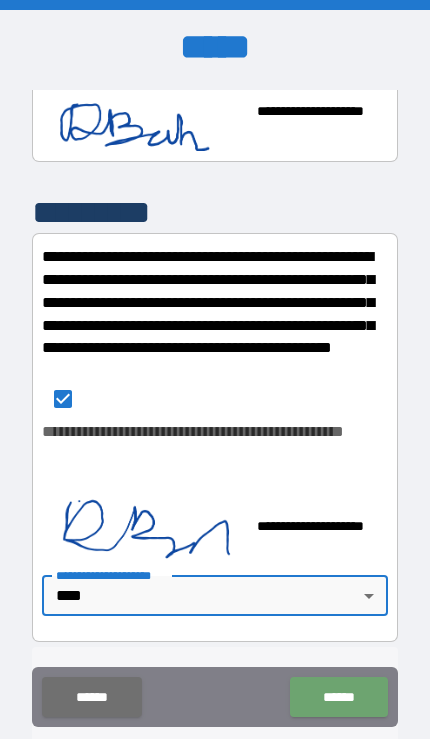 click on "******" at bounding box center [338, 697] 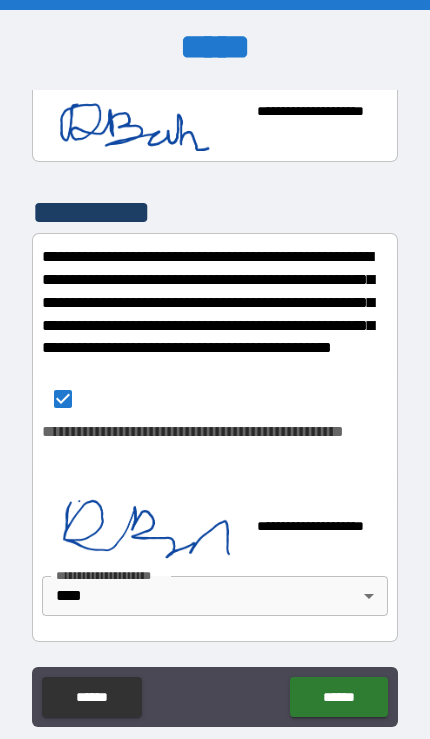click on "******" at bounding box center [338, 697] 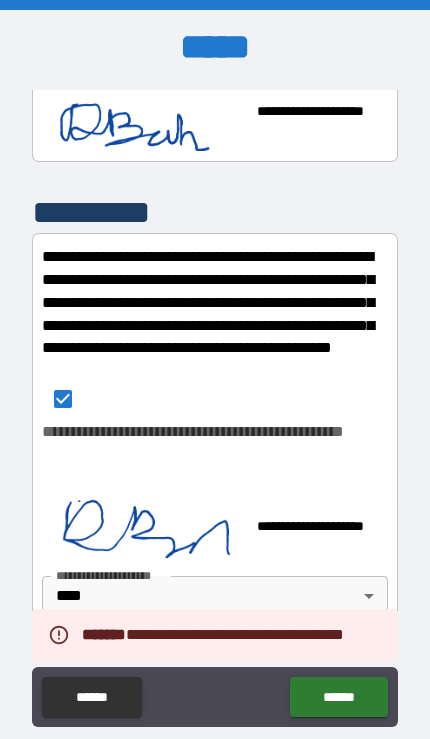 type on "*" 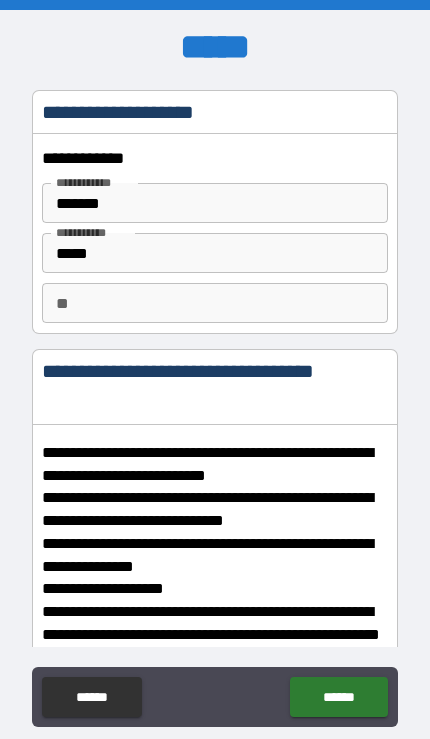 scroll, scrollTop: 0, scrollLeft: 0, axis: both 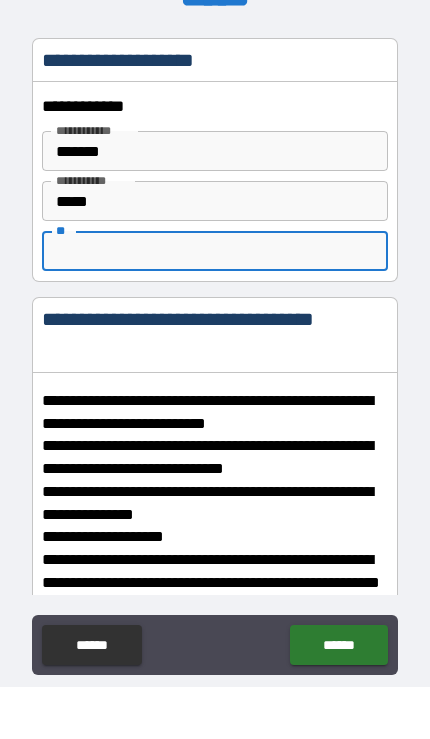 type on "*" 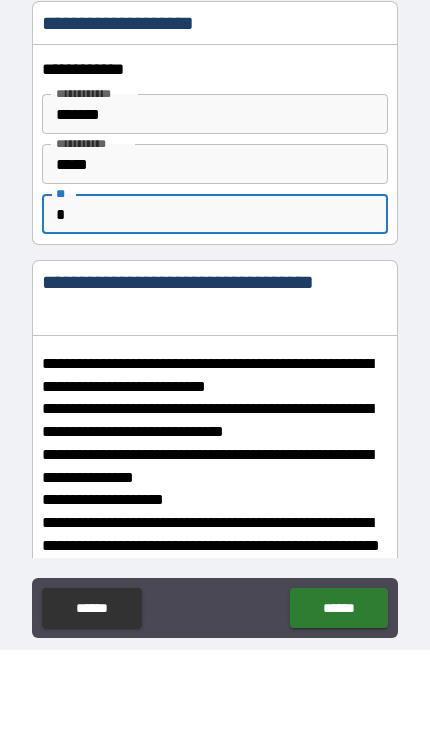 type on "*" 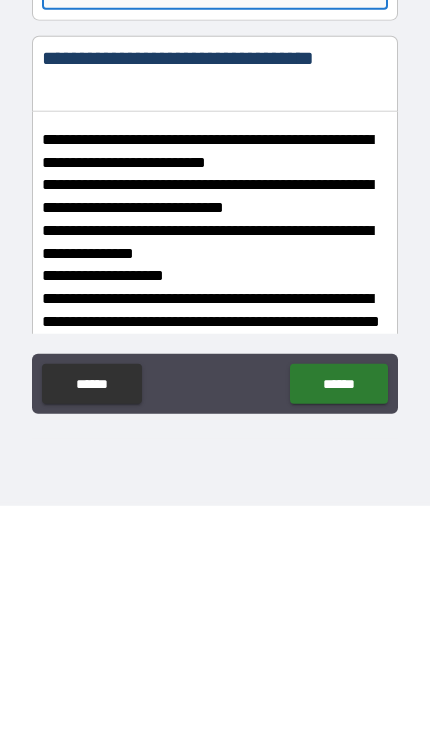 scroll, scrollTop: 82, scrollLeft: 0, axis: vertical 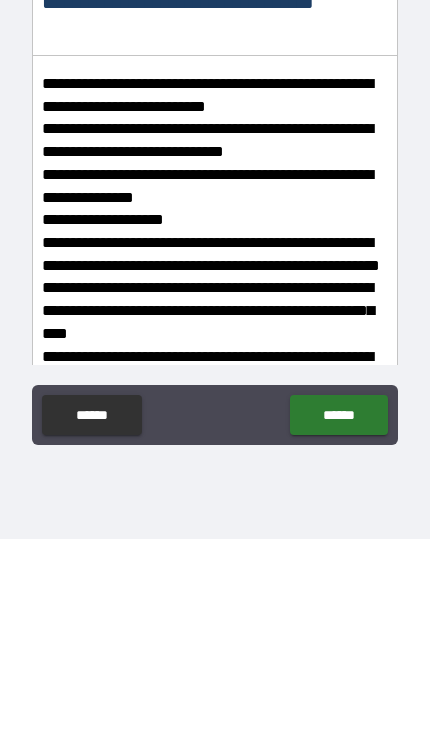 type on "*" 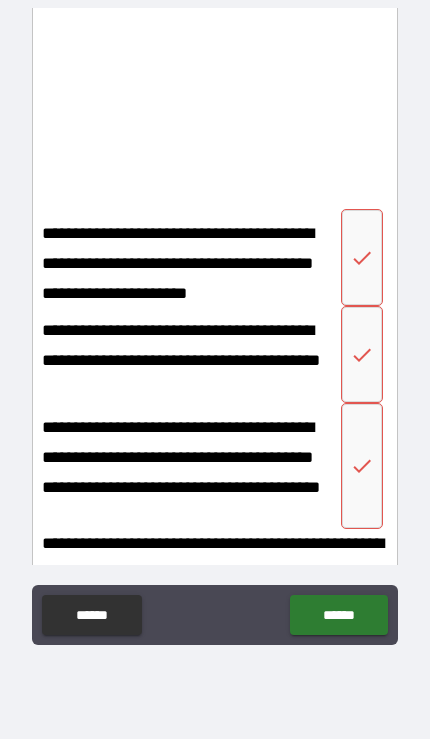 scroll, scrollTop: 6555, scrollLeft: 0, axis: vertical 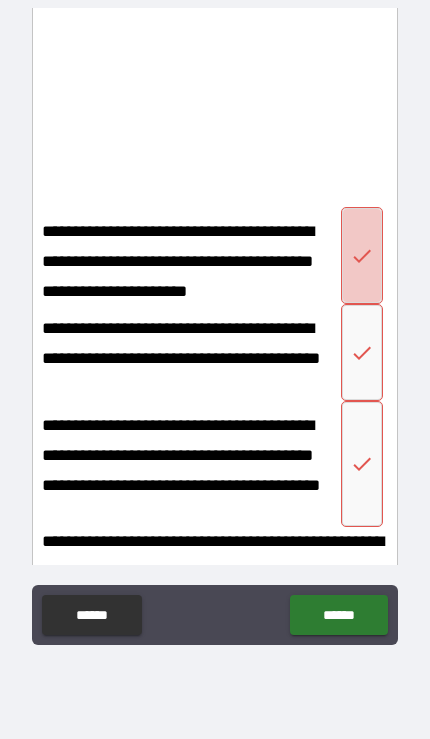 click at bounding box center [362, 255] 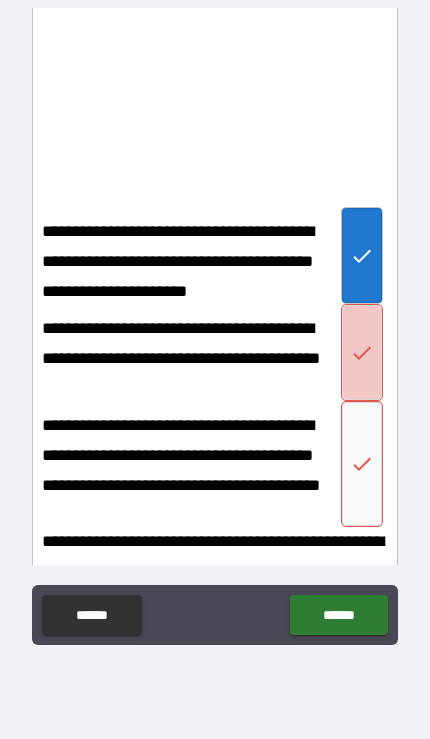 click at bounding box center [362, 352] 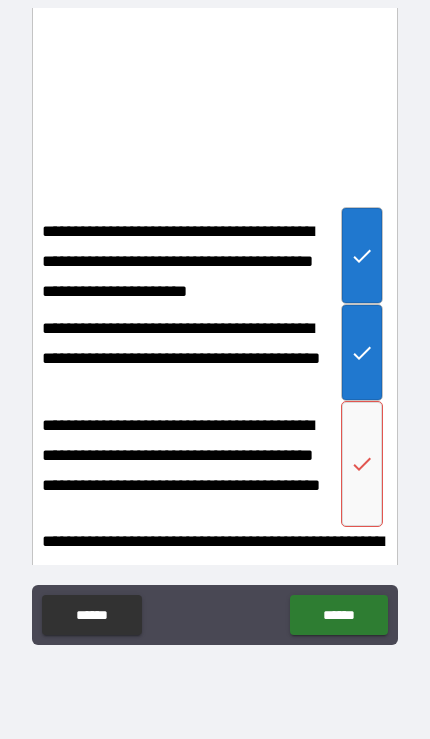 click 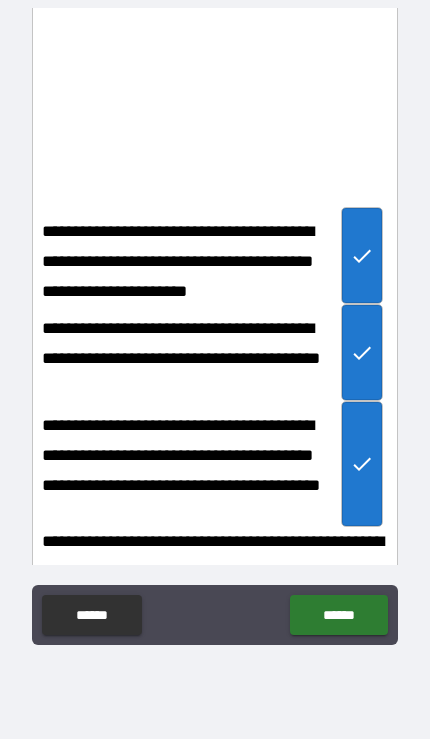type on "*" 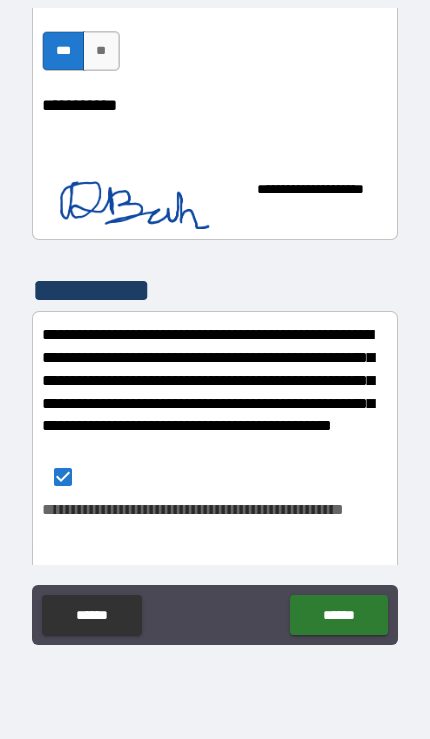 scroll, scrollTop: 0, scrollLeft: 0, axis: both 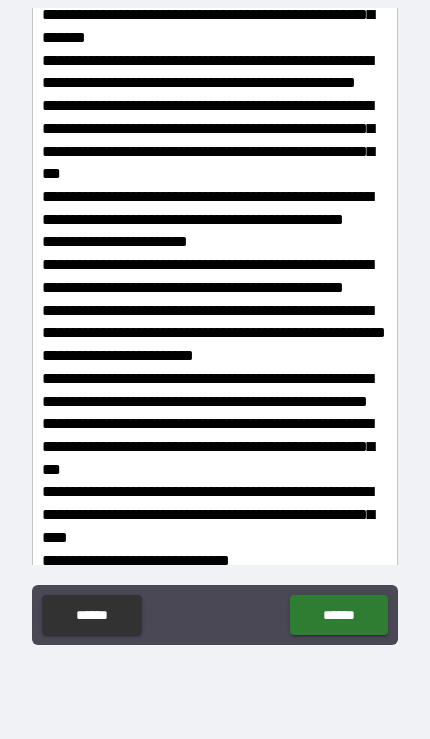 click on "******" at bounding box center [338, 615] 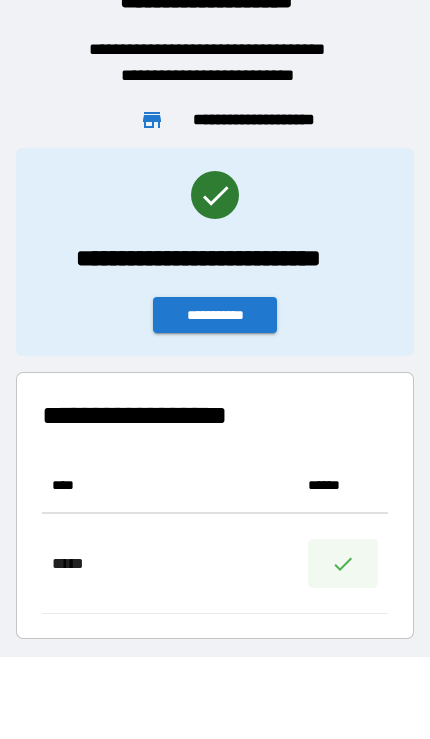 scroll, scrollTop: 1, scrollLeft: 1, axis: both 